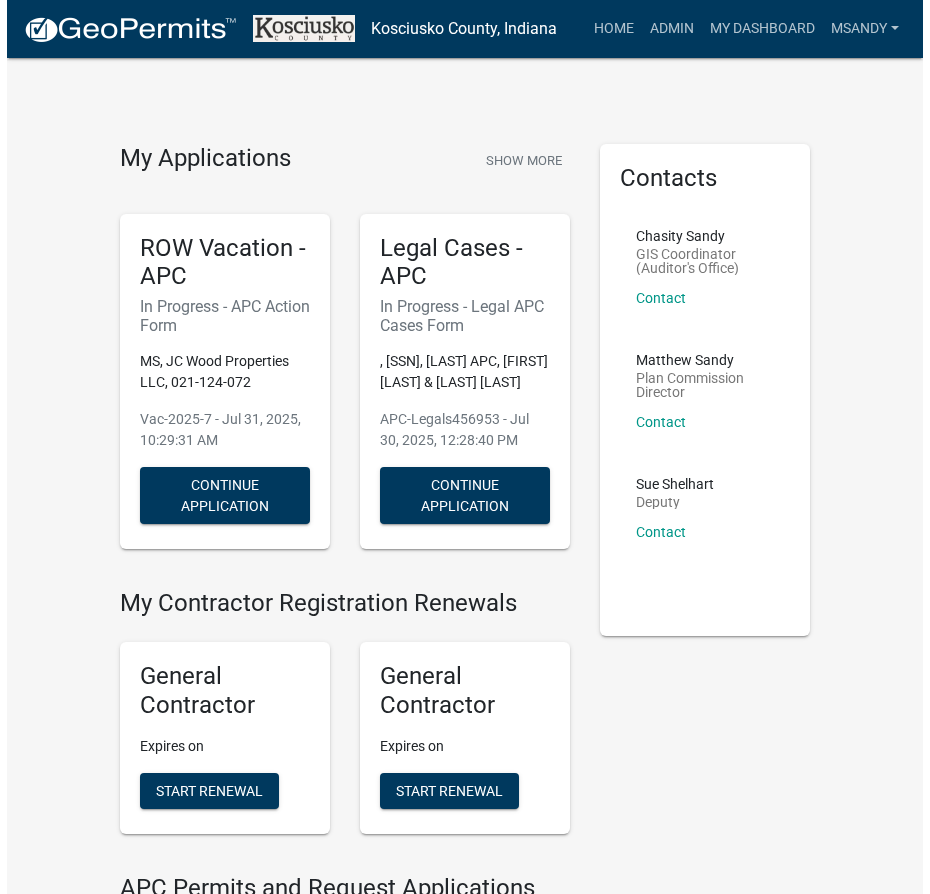 scroll, scrollTop: 0, scrollLeft: 0, axis: both 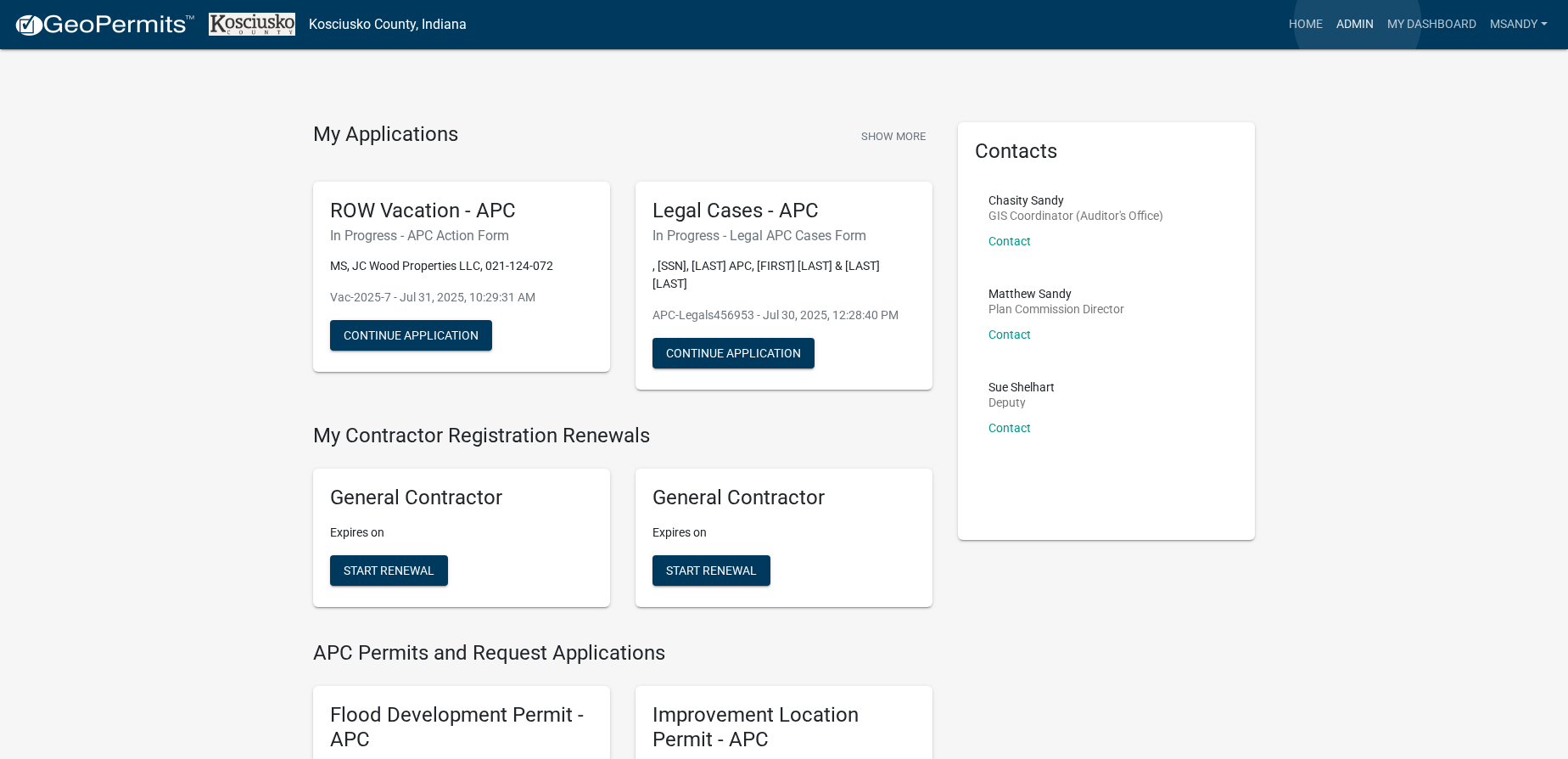 click on "Admin" at bounding box center [1355, 25] 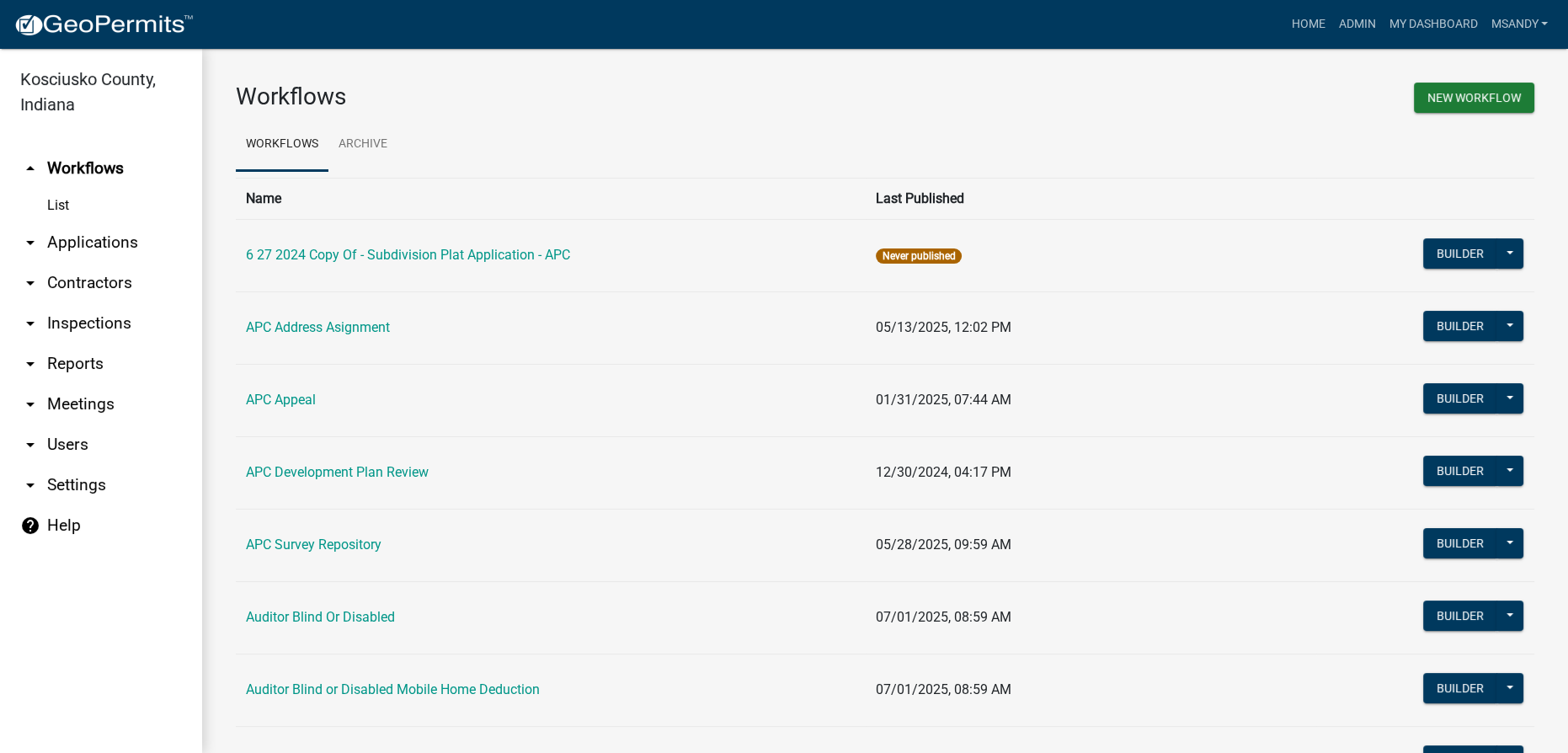 click on "arrow_drop_down   Applications" at bounding box center [101, 243] 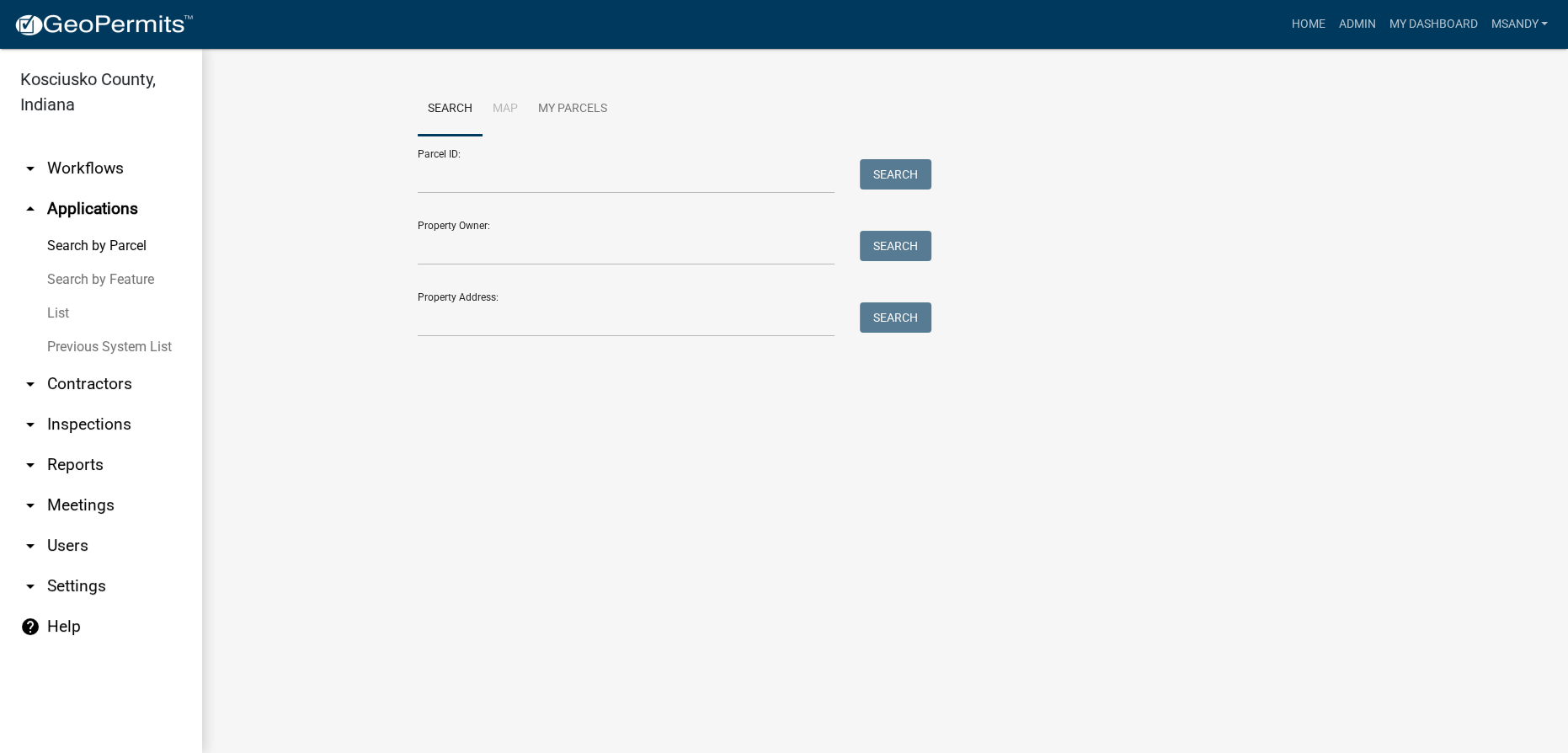 click on "List" at bounding box center (101, 313) 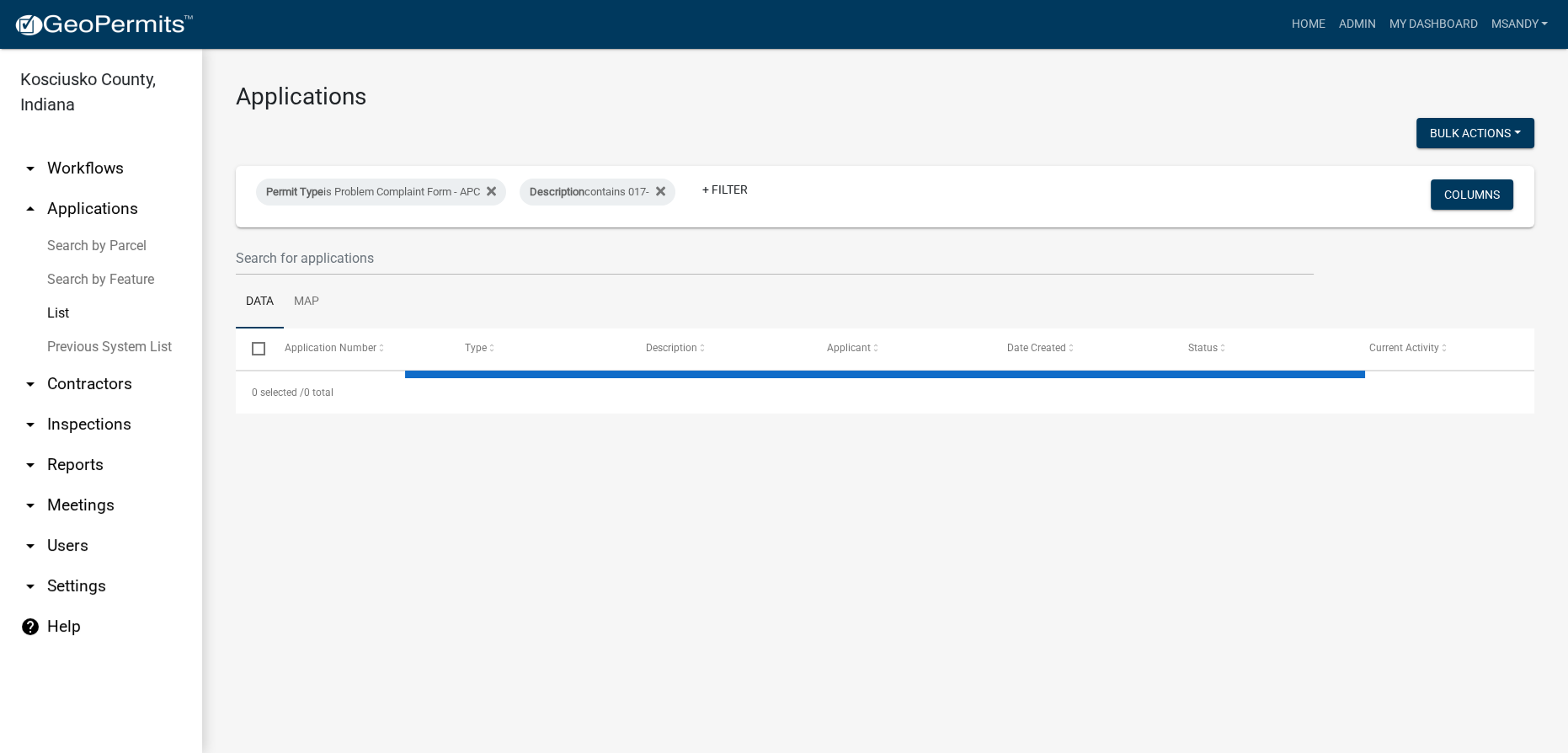 select on "3: 100" 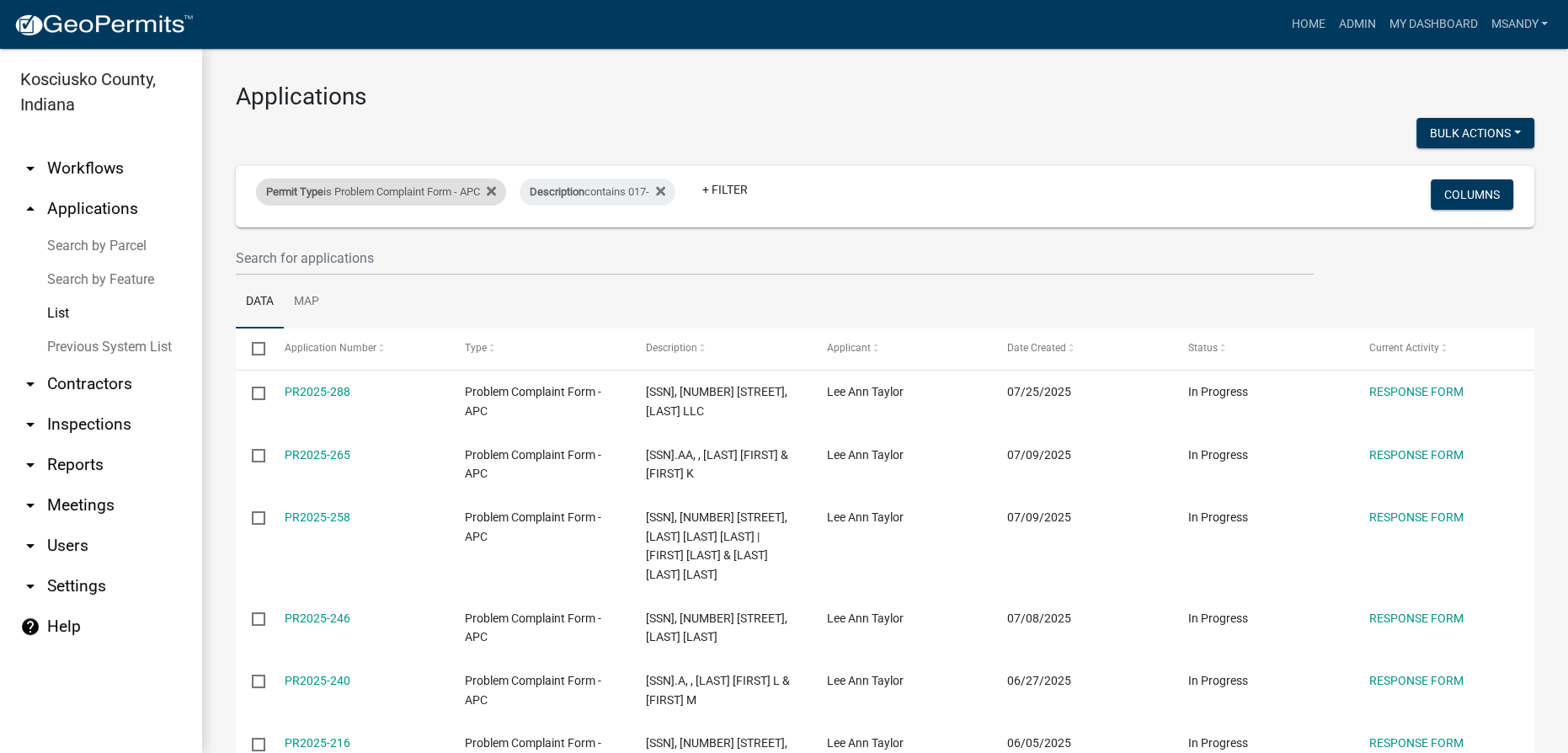 click on "Permit Type  is Problem Complaint Form - APC" at bounding box center [381, 192] 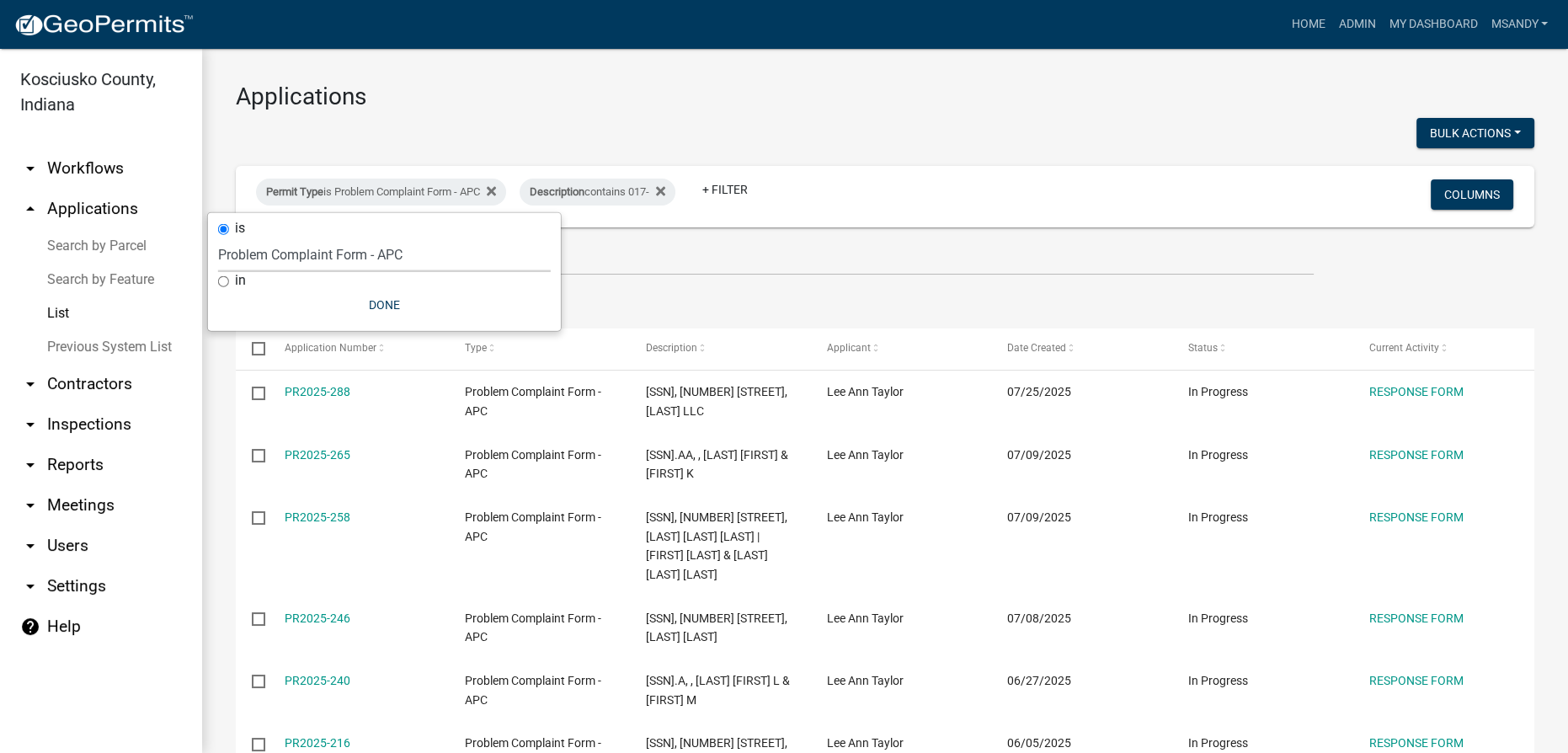 click on "Select an option   6 27 2024 Copy Of - Subdivision Plat Application - APC   APC Address Asignment   APC Appeal   APC Development Plan Review   APC Survey Repository   Auditor Blind Or Disabled   Auditor Blind or Disabled Mobile Home Deduction   Auditor Change of Tax Mailing Address Form   Auditor Energy Systems Deduction   Auditor Heritage Barn   Auditor Homestead Deduction   Auditor Mobile Home Homestead Deduction   Auditor Over 65 Deduction   Auditor Over 65 for Mobile Home Deduction   Auditor Vacation Request   Auditor Veterans Deduction   Auditor Veterans Deduction for Mobile Home   Certificates of Occupancy - APC   Copy Of - FARAs   Copy Of - Improvement Location Permit - APC 1 22 2024   Driveway and Right of Way Work Permit   Exception - APC   FARAs   Flood Development Permit - APC   Flood Zone Inquiry   Flood Zone Inquiry (PRR Copy)   Food Permit   General Contractor (Registration)   General Contractor (Renewal)   HD Sign Off On Sewage & Water   Hoover - Driveway and Right of Way Work Permit" at bounding box center [384, 254] 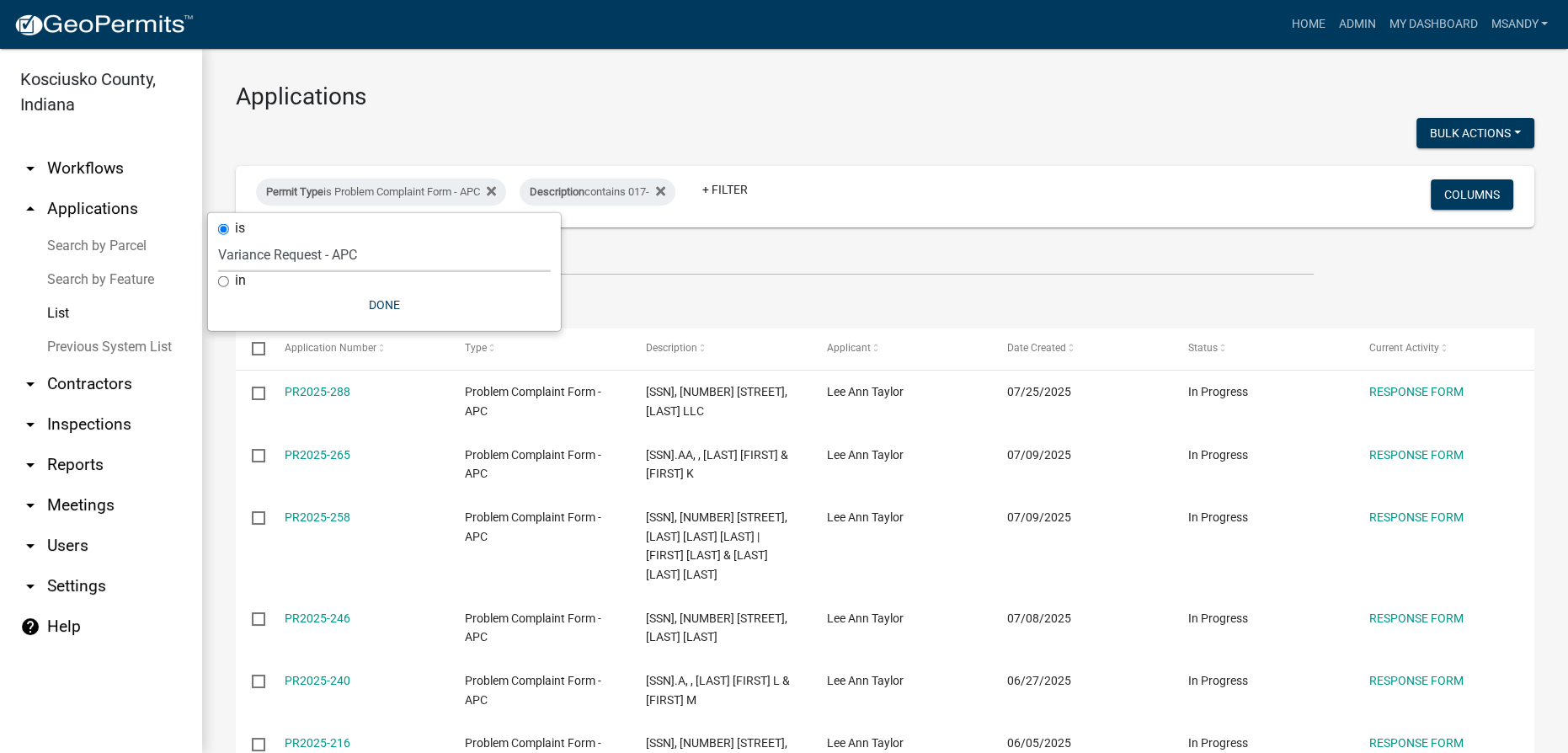 click on "Select an option   6 27 2024 Copy Of - Subdivision Plat Application - APC   APC Address Asignment   APC Appeal   APC Development Plan Review   APC Survey Repository   Auditor Blind Or Disabled   Auditor Blind or Disabled Mobile Home Deduction   Auditor Change of Tax Mailing Address Form   Auditor Energy Systems Deduction   Auditor Heritage Barn   Auditor Homestead Deduction   Auditor Mobile Home Homestead Deduction   Auditor Over 65 Deduction   Auditor Over 65 for Mobile Home Deduction   Auditor Vacation Request   Auditor Veterans Deduction   Auditor Veterans Deduction for Mobile Home   Certificates of Occupancy - APC   Copy Of - FARAs   Copy Of - Improvement Location Permit - APC 1 22 2024   Driveway and Right of Way Work Permit   Exception - APC   FARAs   Flood Development Permit - APC   Flood Zone Inquiry   Flood Zone Inquiry (PRR Copy)   Food Permit   General Contractor (Registration)   General Contractor (Renewal)   HD Sign Off On Sewage & Water   Hoover - Driveway and Right of Way Work Permit" at bounding box center (384, 254) 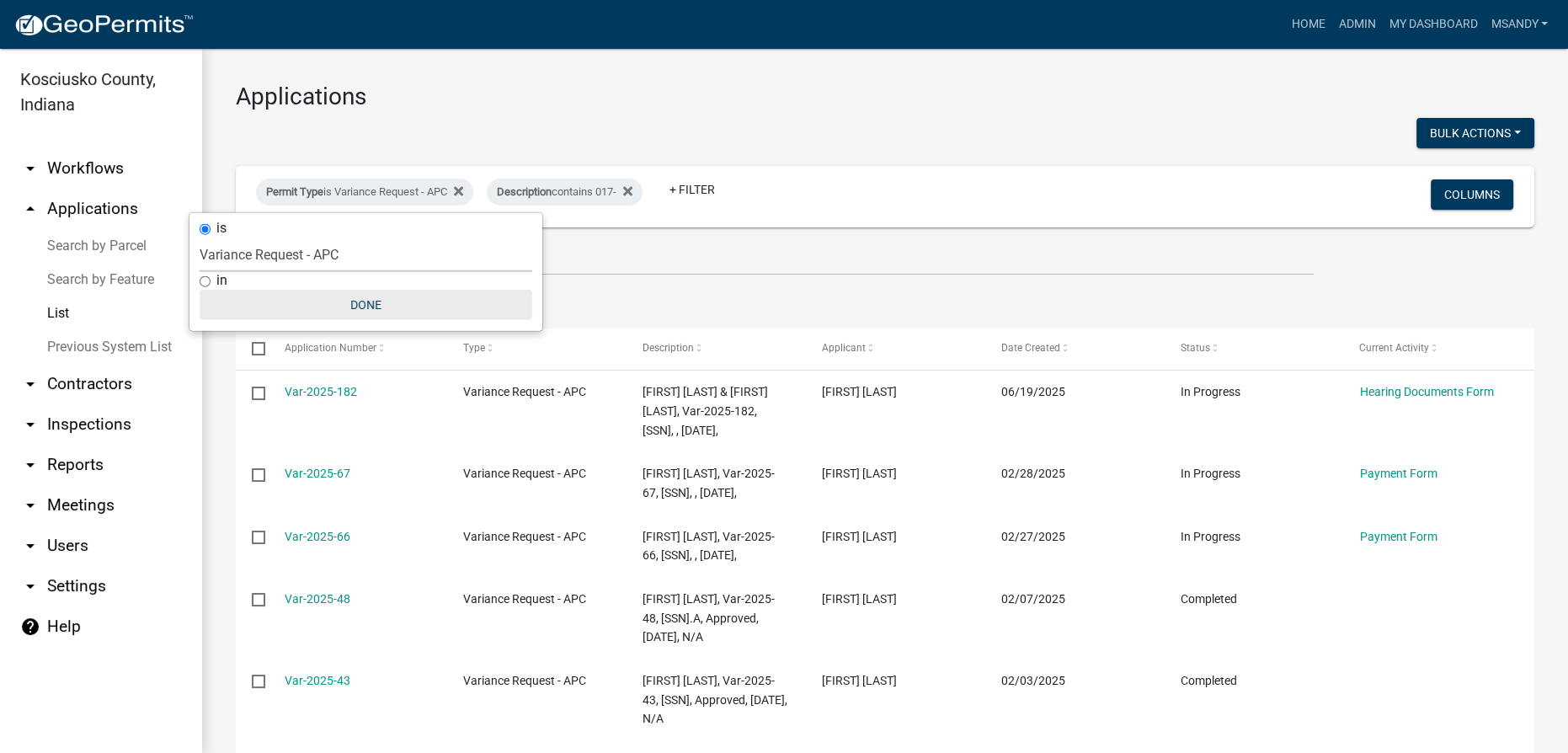 click on "Done" at bounding box center (365, 305) 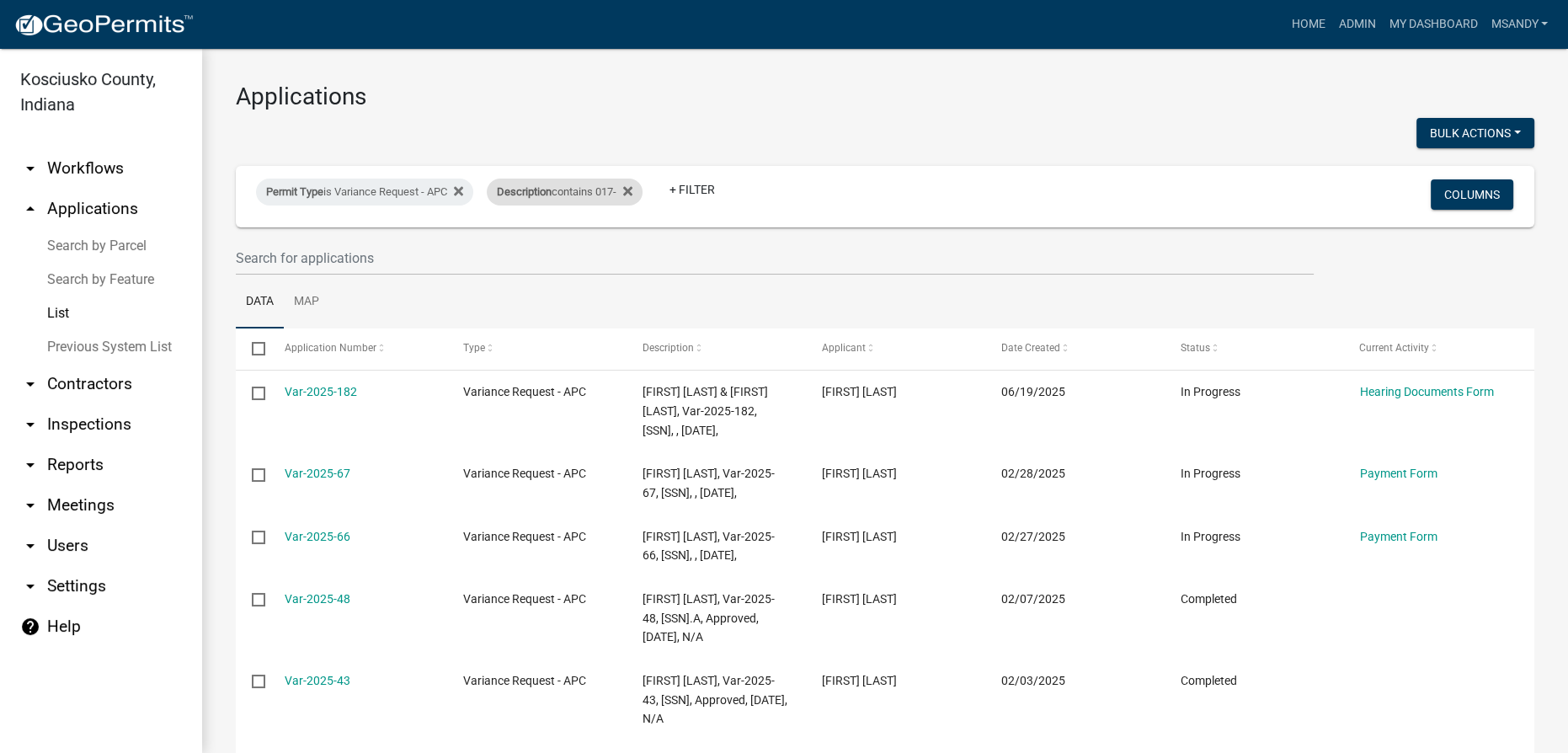 click on "Description  contains 017-" at bounding box center [564, 192] 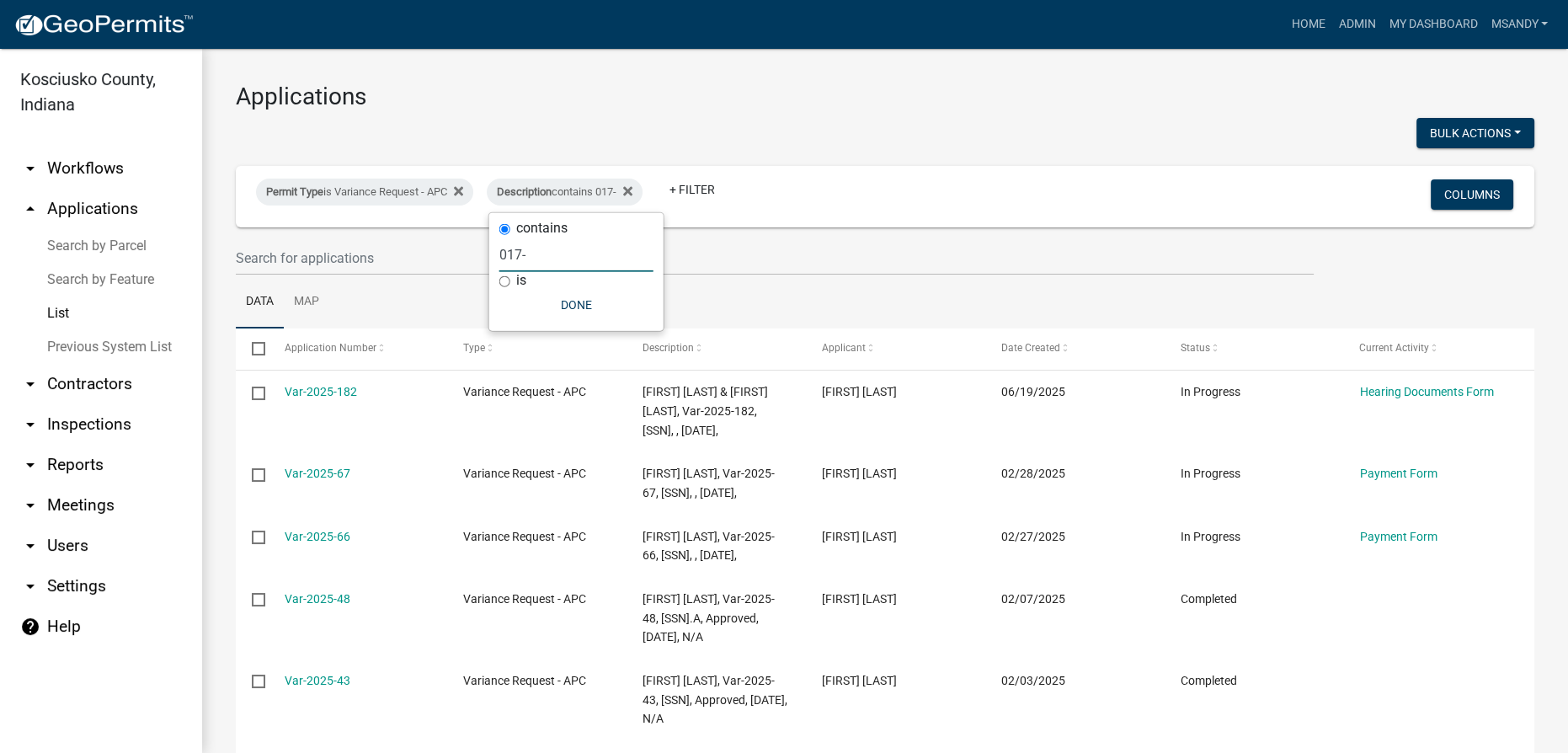 drag, startPoint x: 546, startPoint y: 262, endPoint x: 325, endPoint y: 218, distance: 225.33752 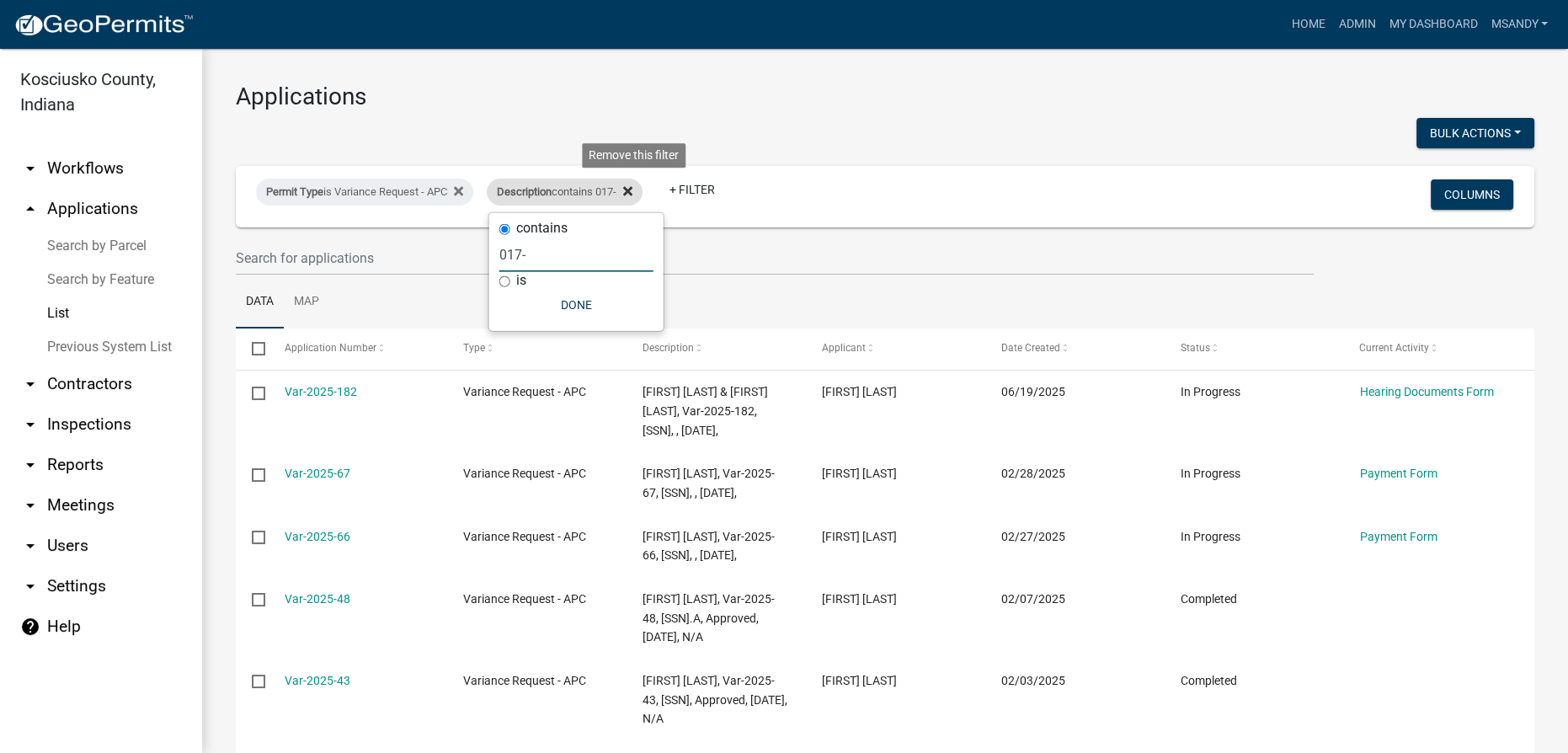 click 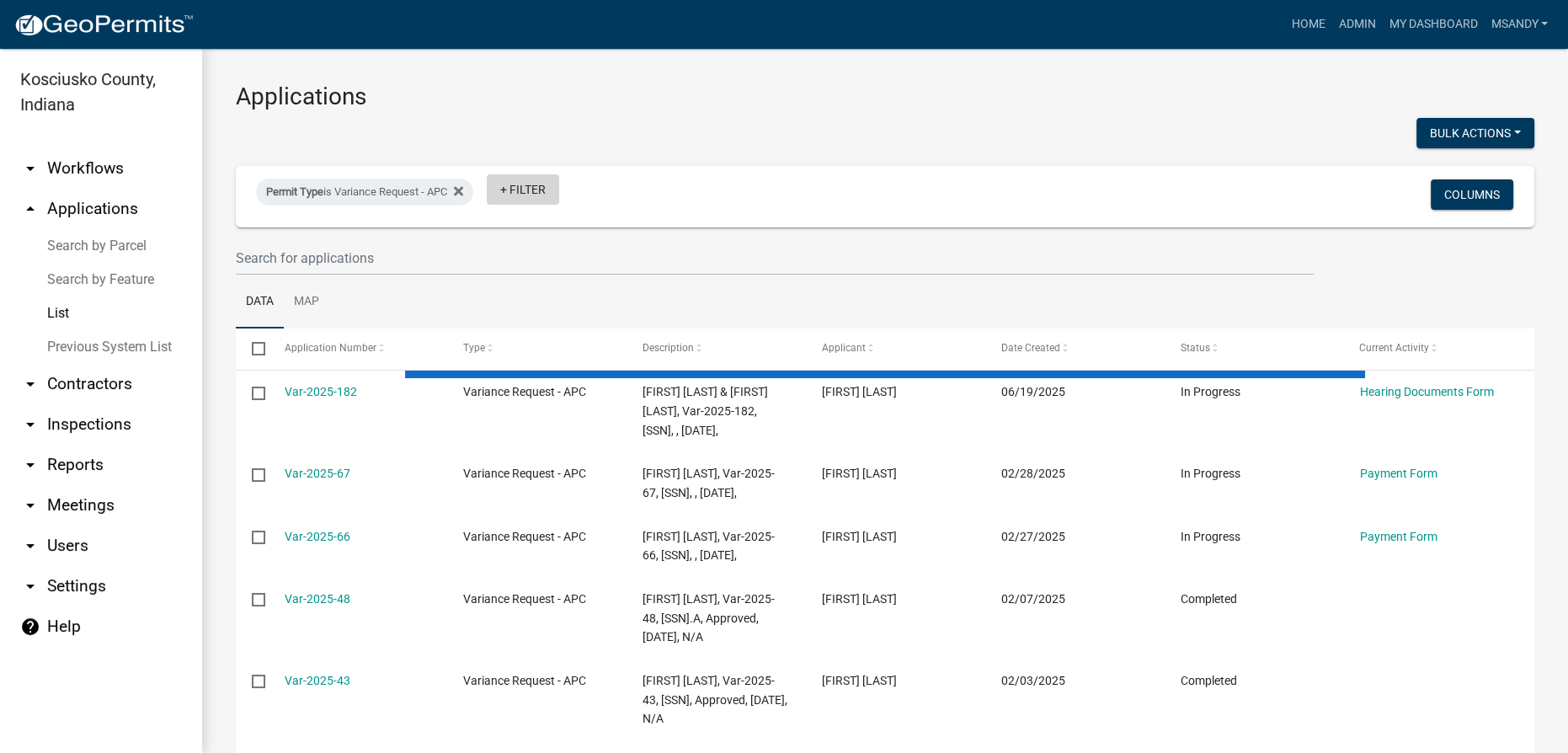 click on "+ Filter" at bounding box center (523, 190) 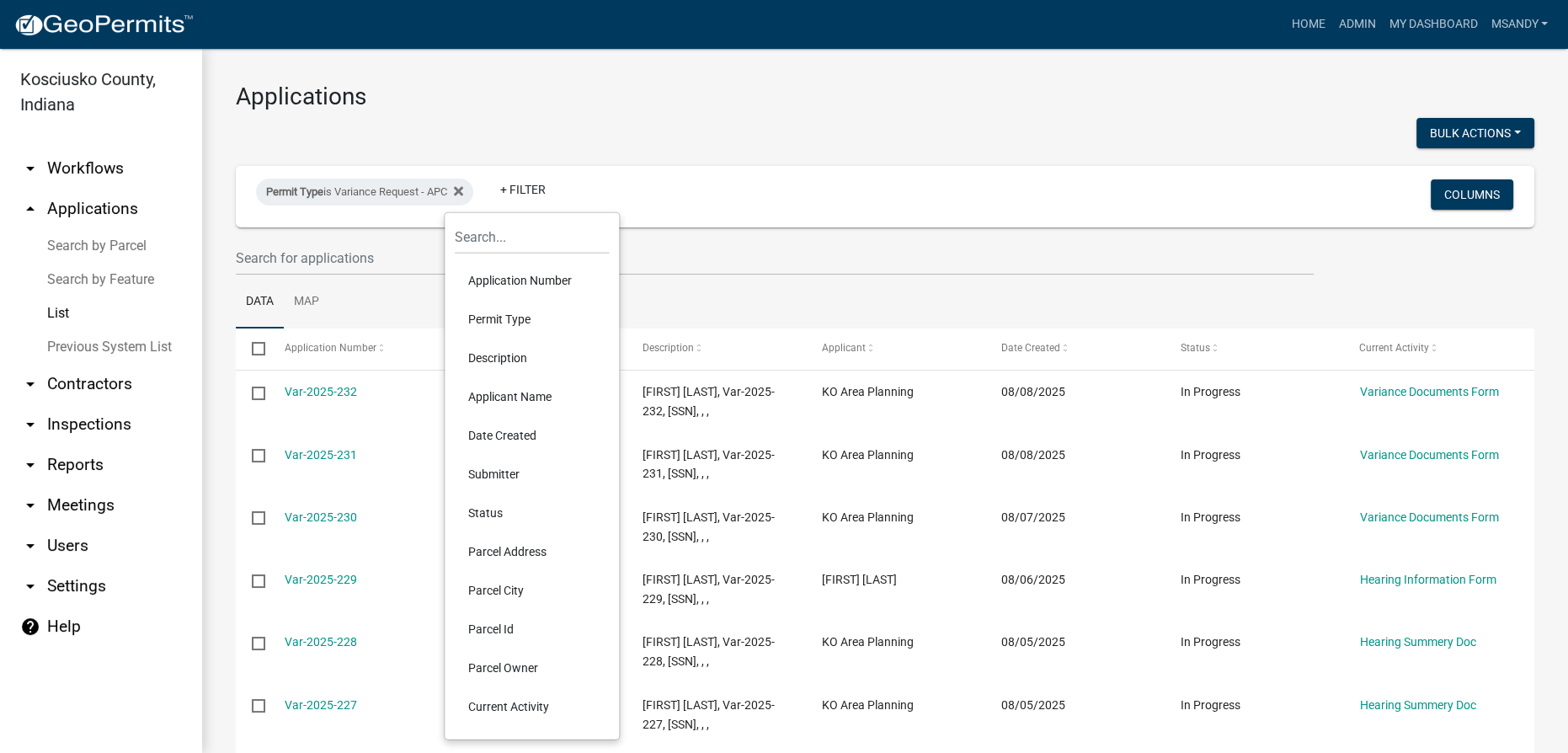 click on "Status" at bounding box center [531, 513] 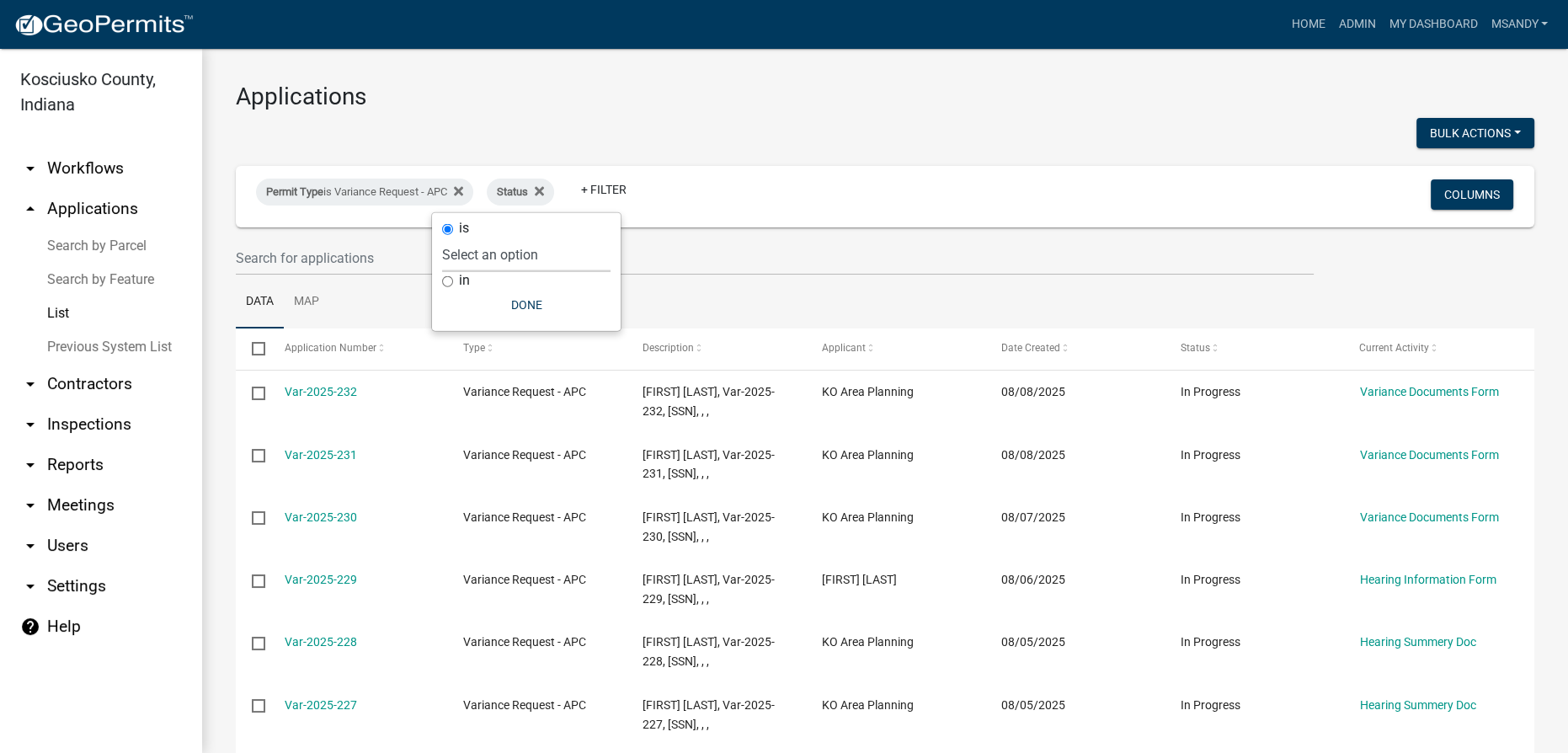click on "Select an option   Not Started   In Progress   Completed   Voided   Rejected   Discarded" at bounding box center [526, 254] 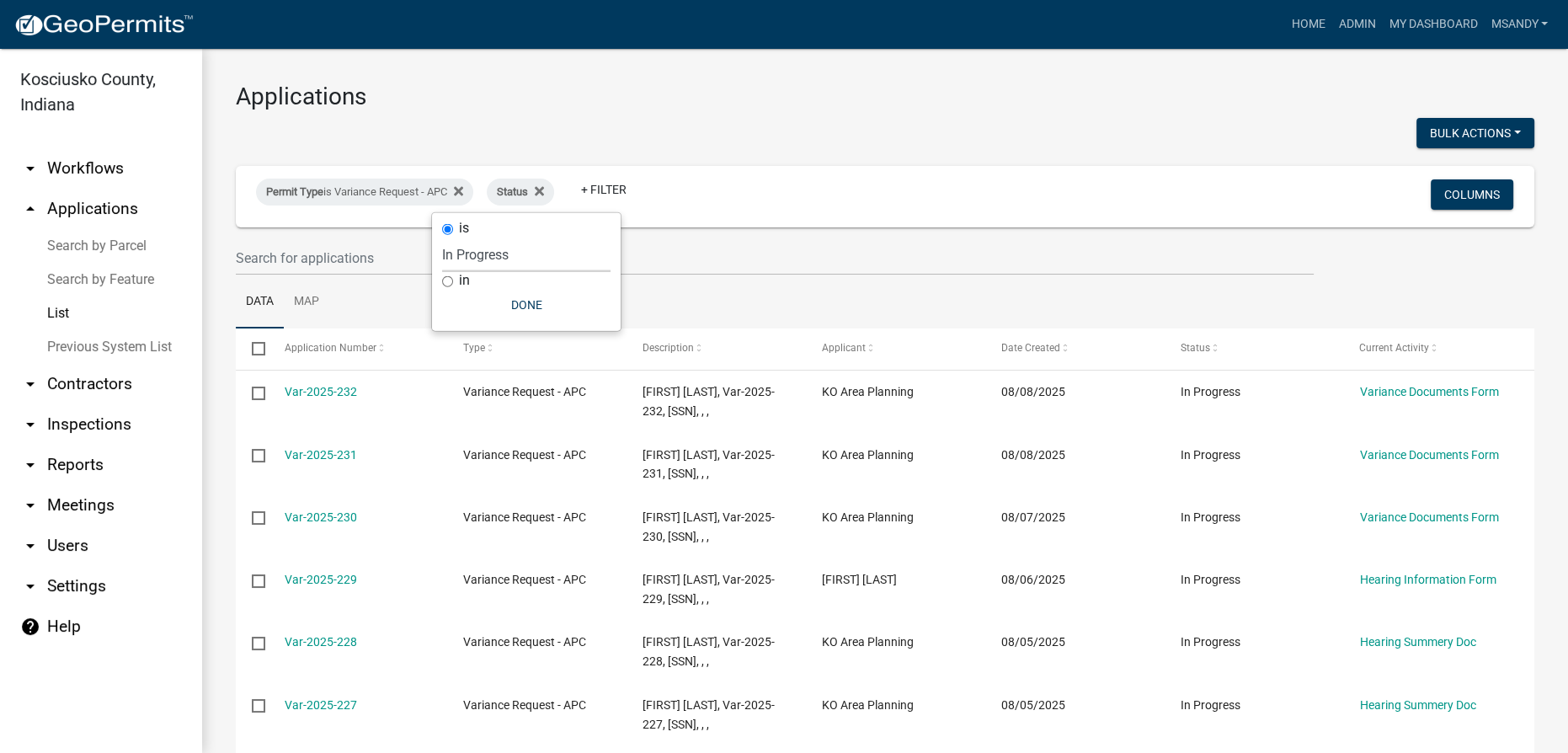 click on "Select an option   Not Started   In Progress   Completed   Voided   Rejected   Discarded" at bounding box center [526, 254] 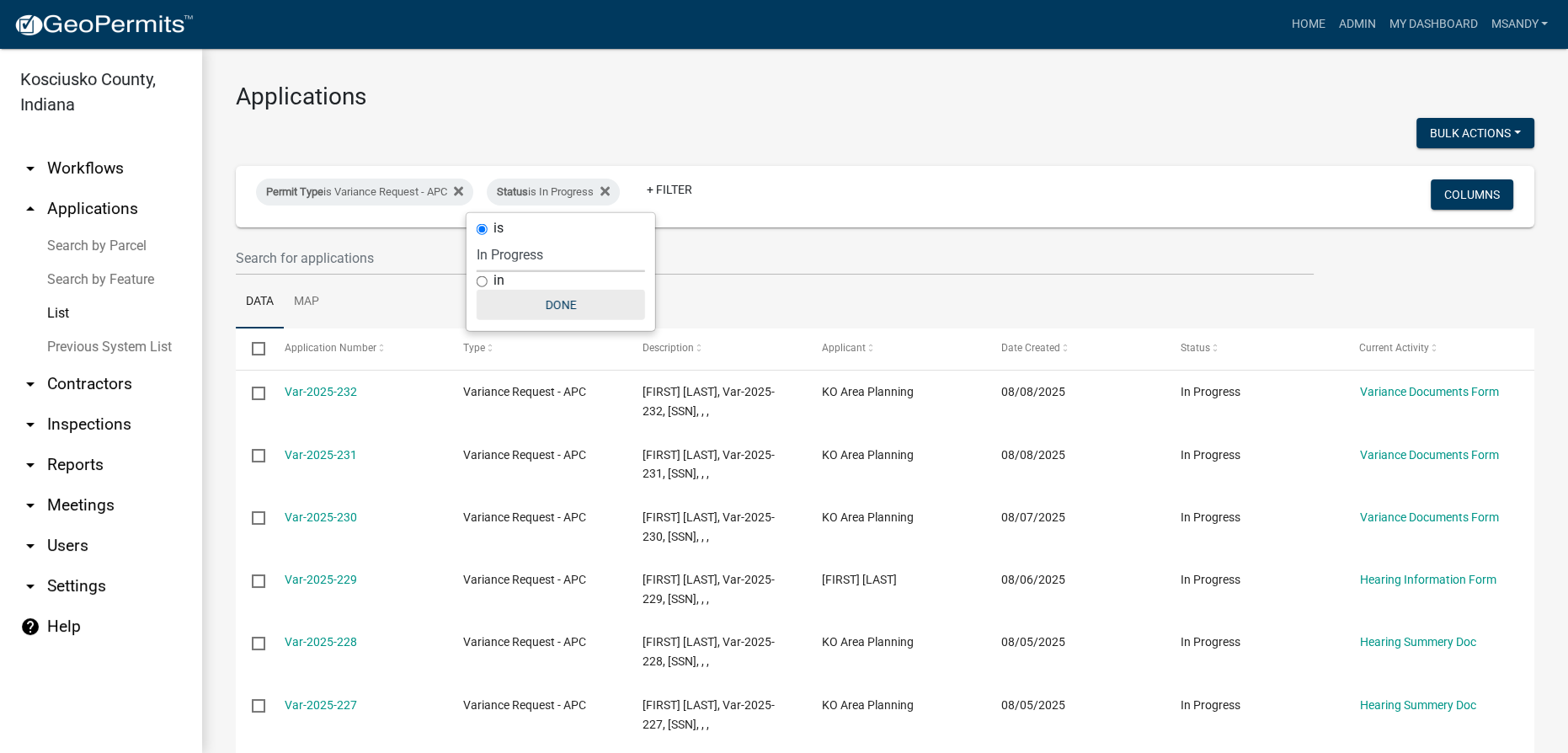 click on "Done" at bounding box center (561, 305) 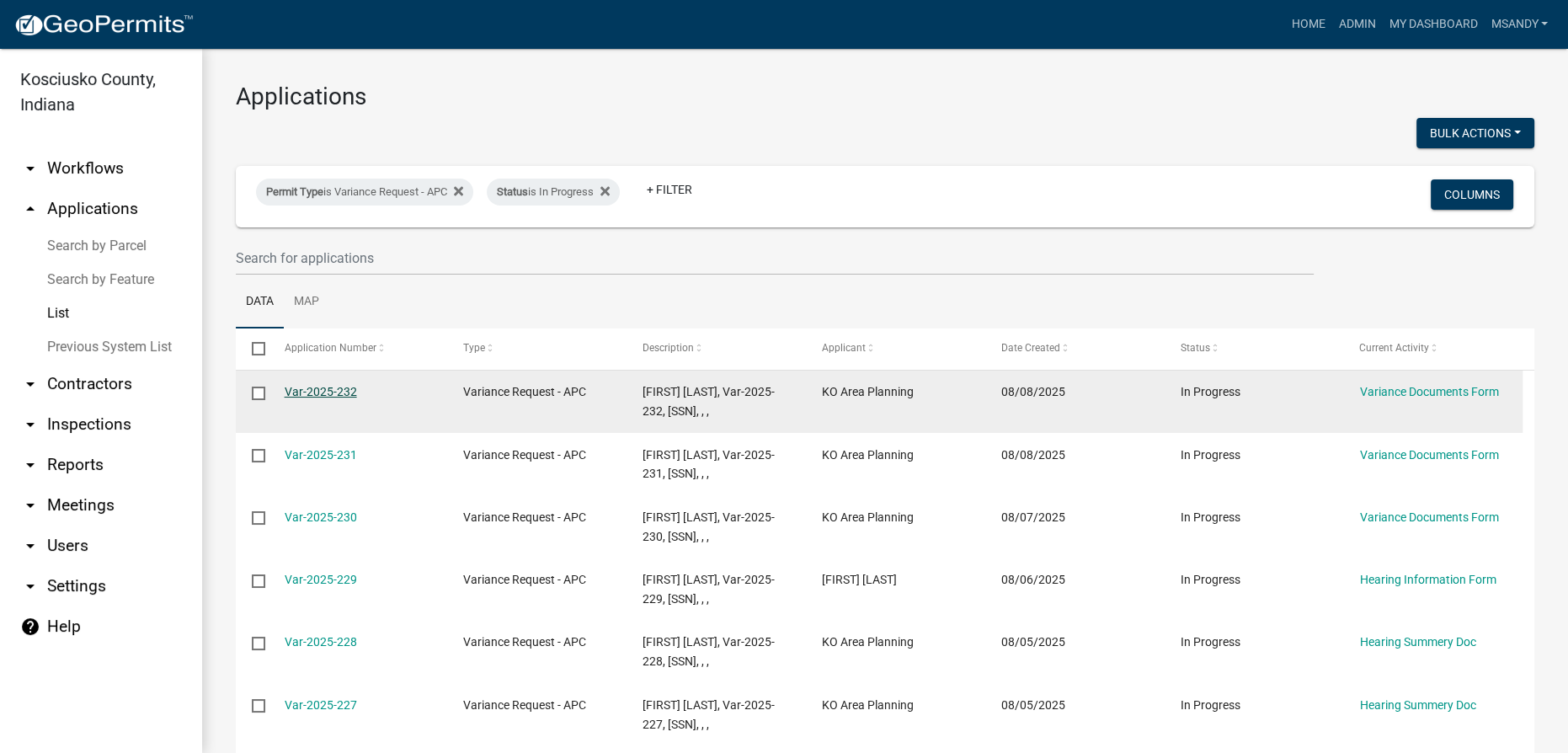 click on "Var-2025-232" 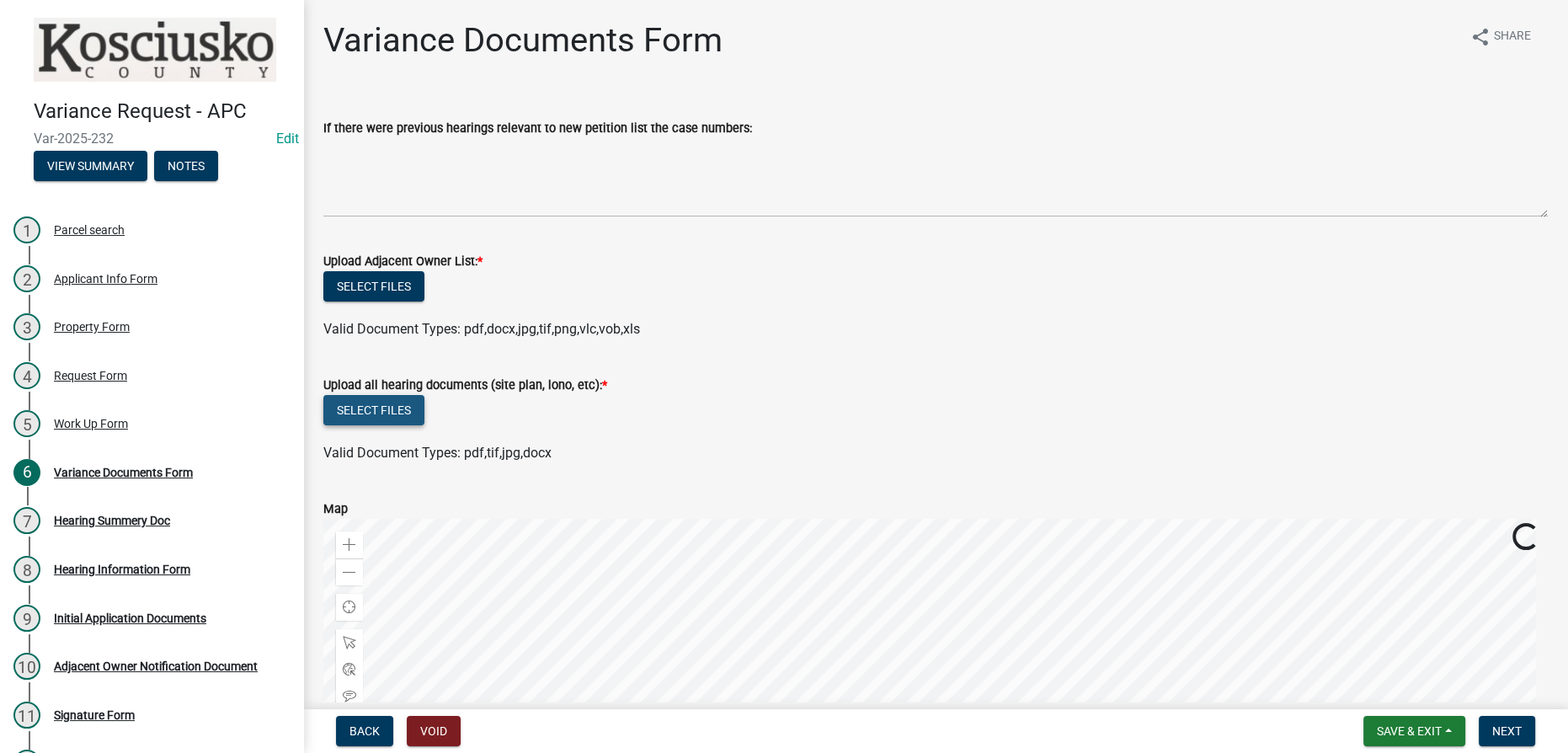 click on "Select files" 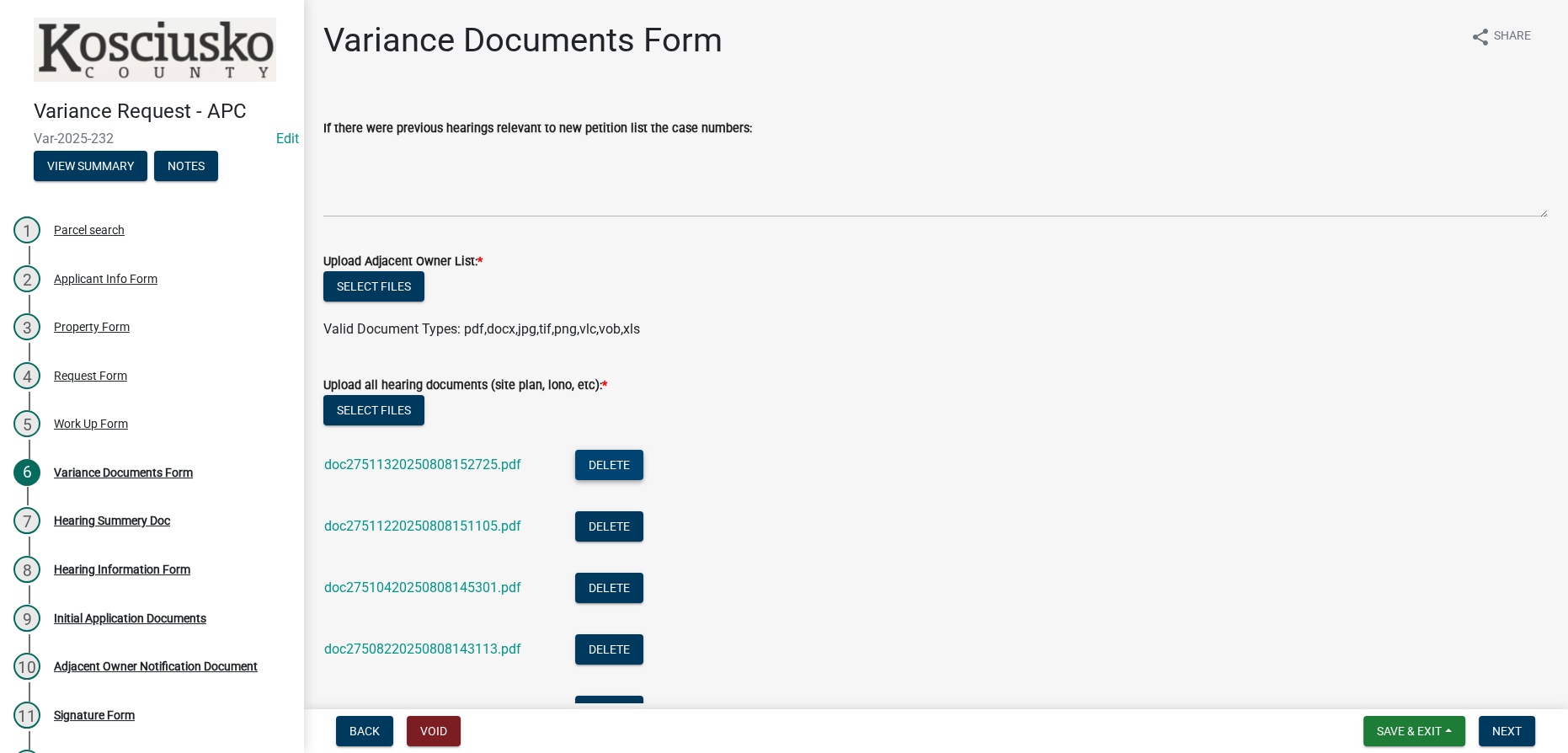 click on "Delete" at bounding box center [609, 465] 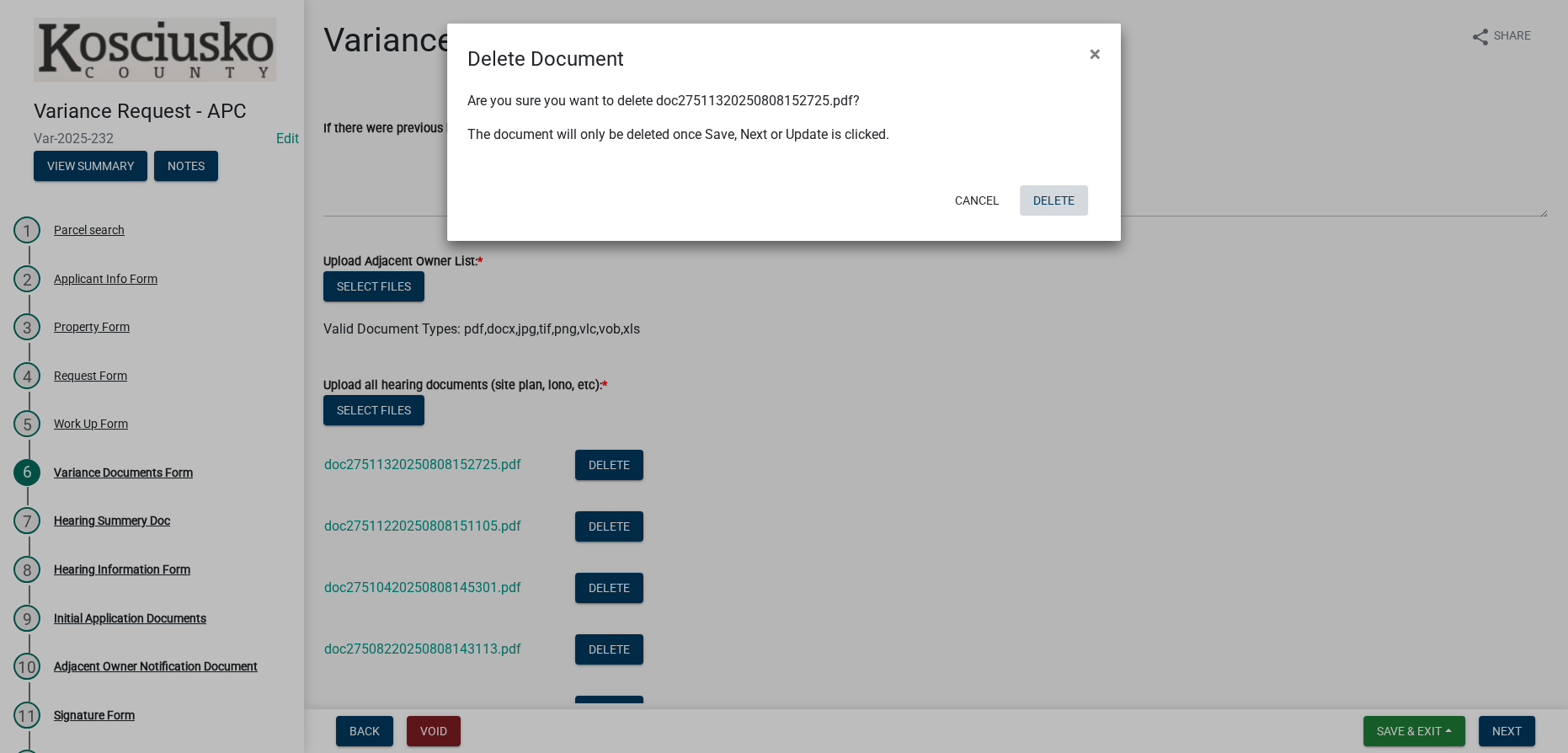 drag, startPoint x: 1056, startPoint y: 197, endPoint x: 610, endPoint y: 384, distance: 483.6166 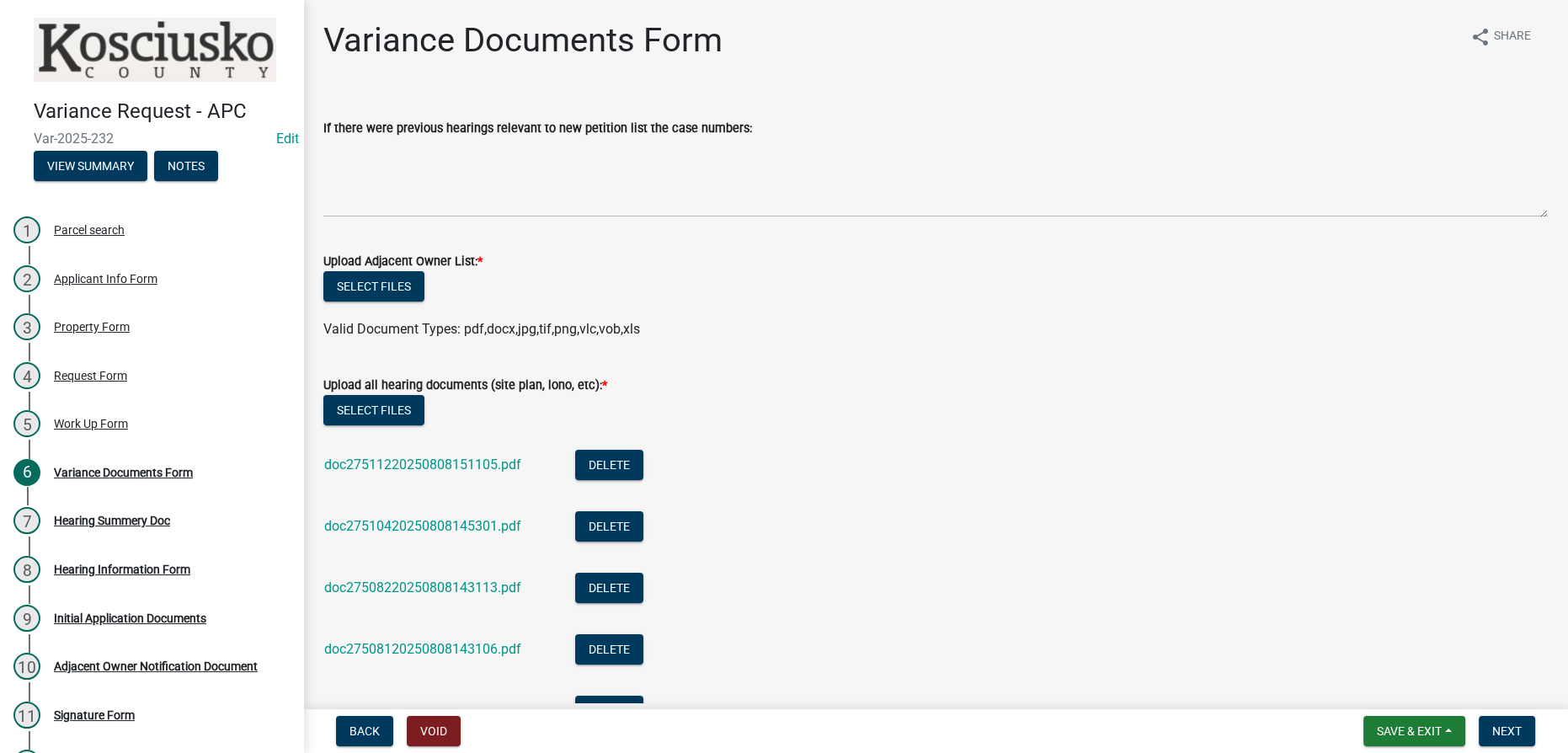 click on "doc27511220250808151105.pdf" 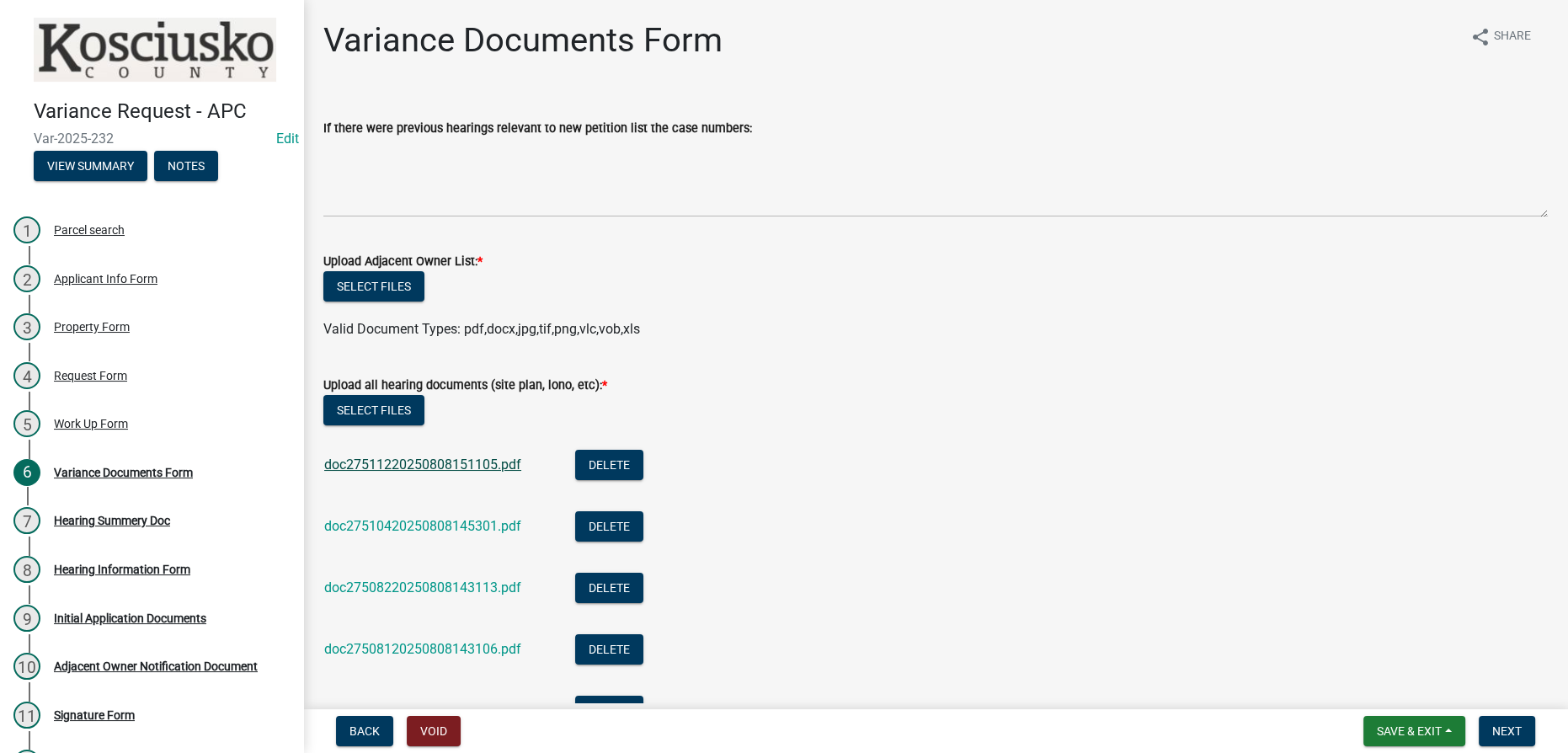 click on "doc27511220250808151105.pdf" 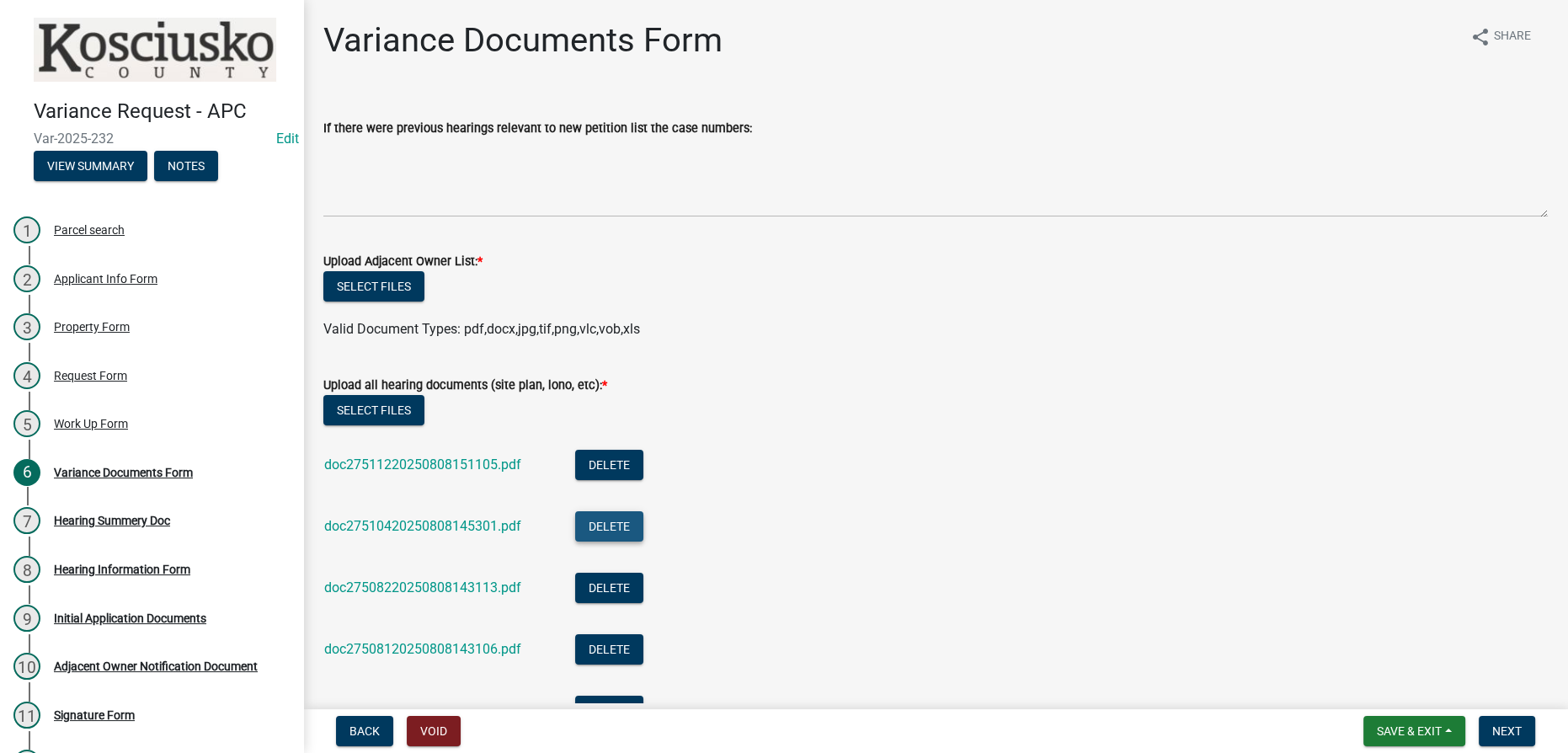 click on "Delete" at bounding box center (609, 526) 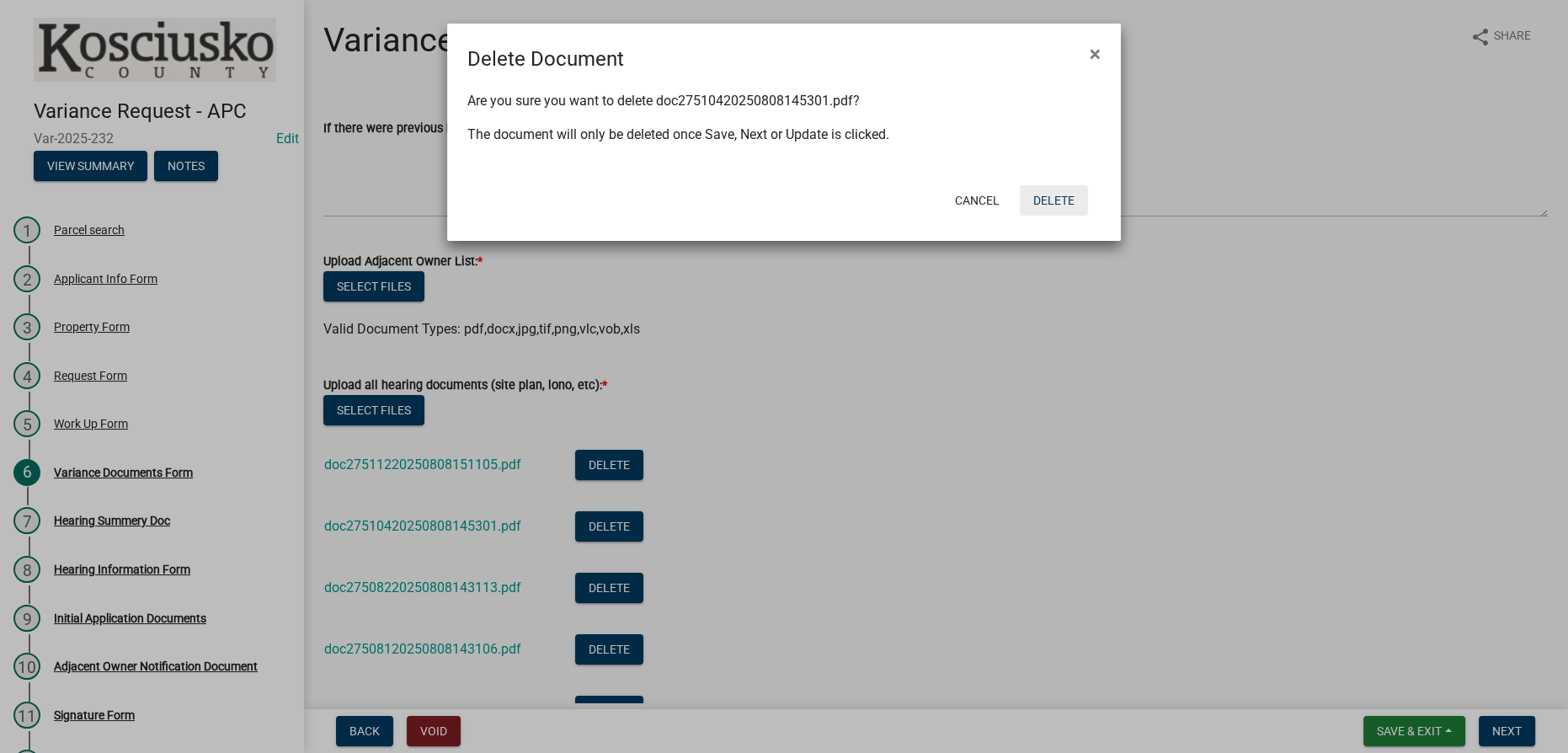 click on "Delete" 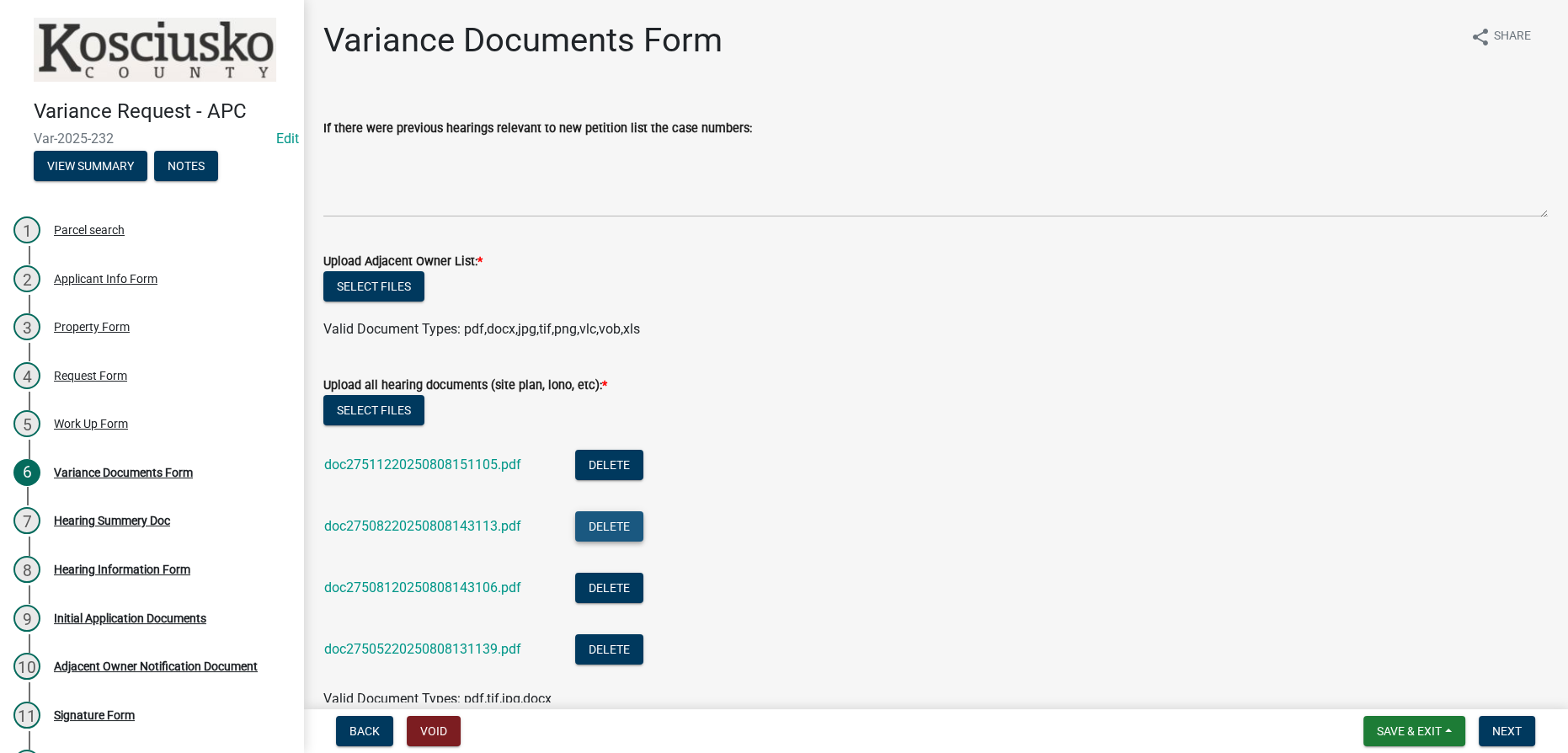click on "Delete" at bounding box center [609, 526] 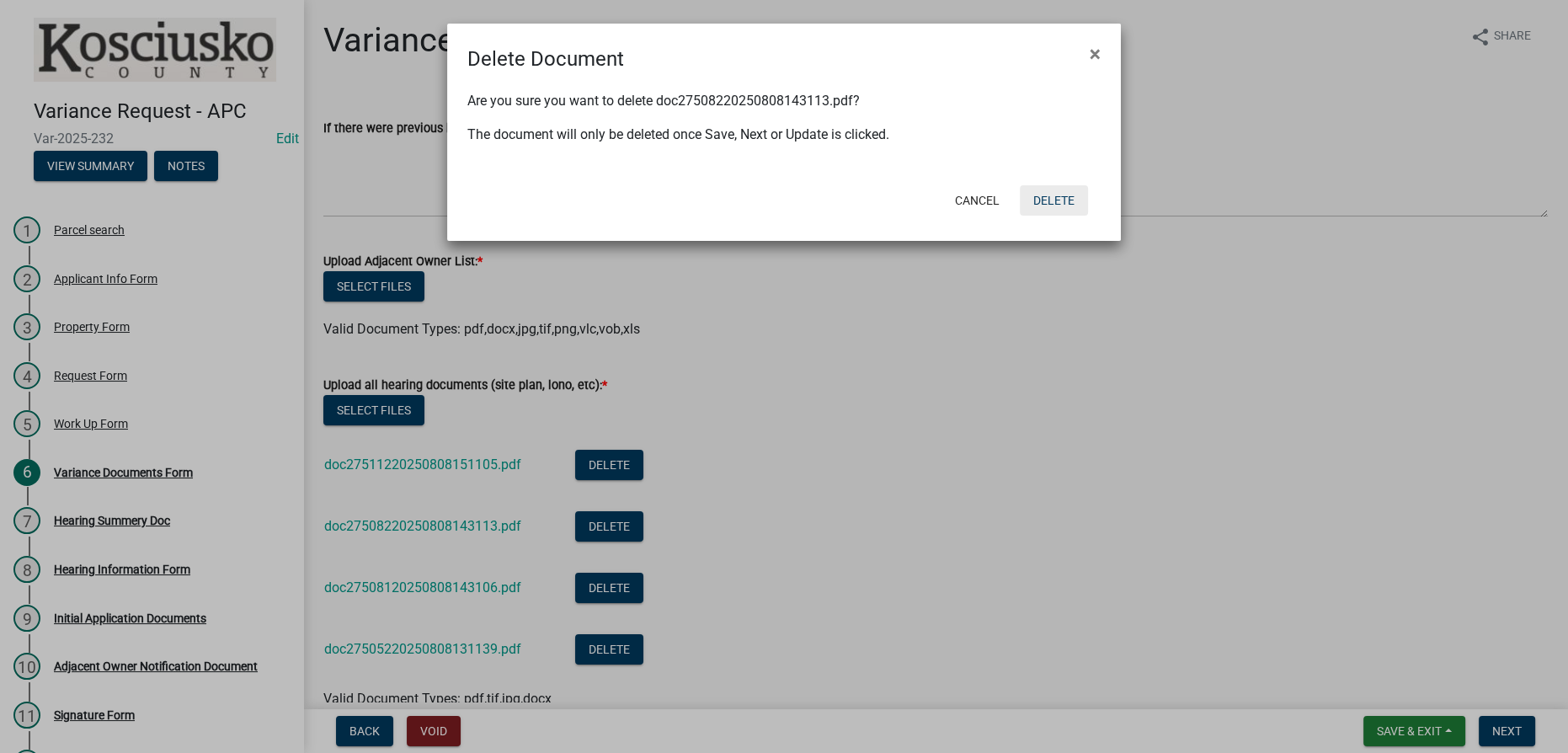 click on "Delete" 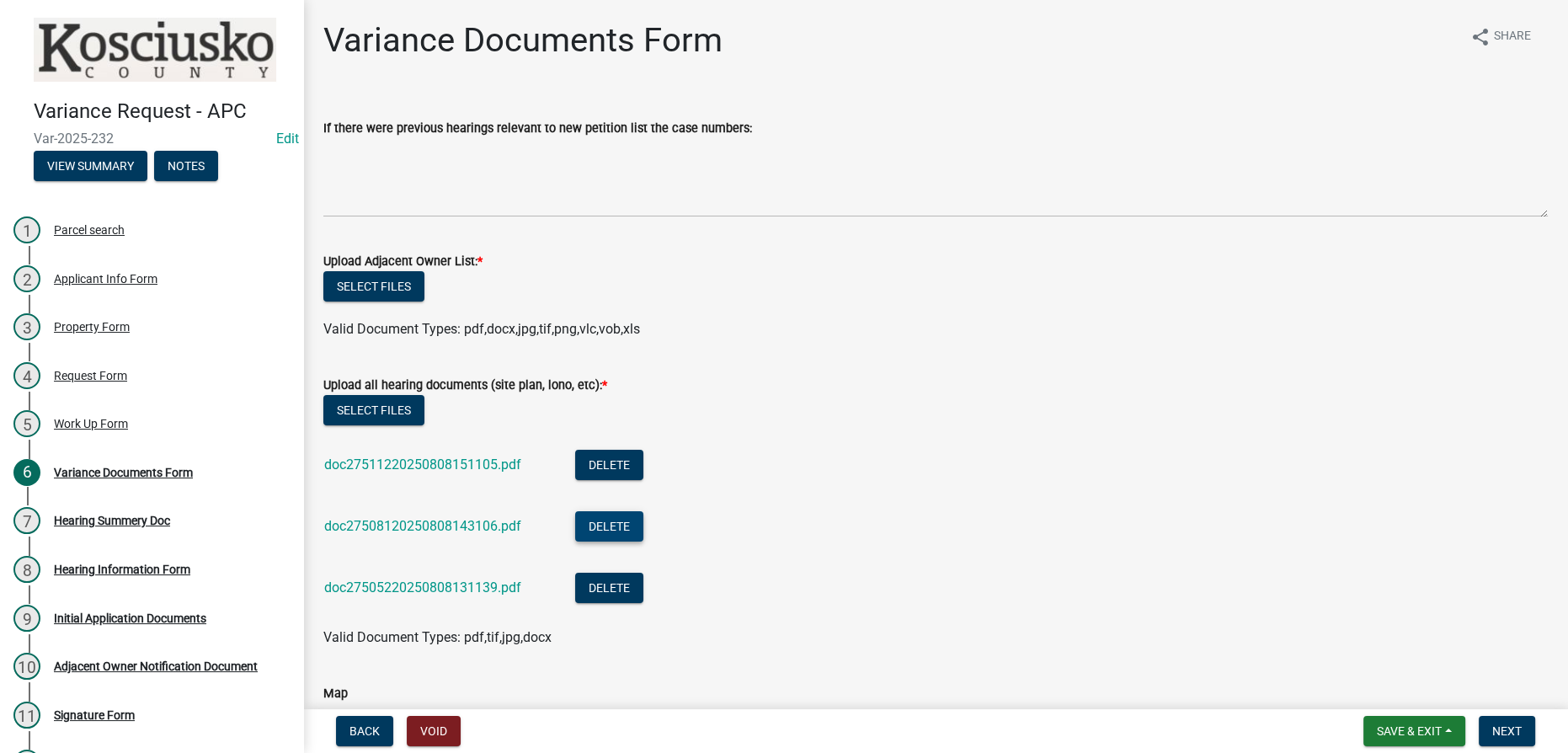 click on "Delete" at bounding box center (609, 526) 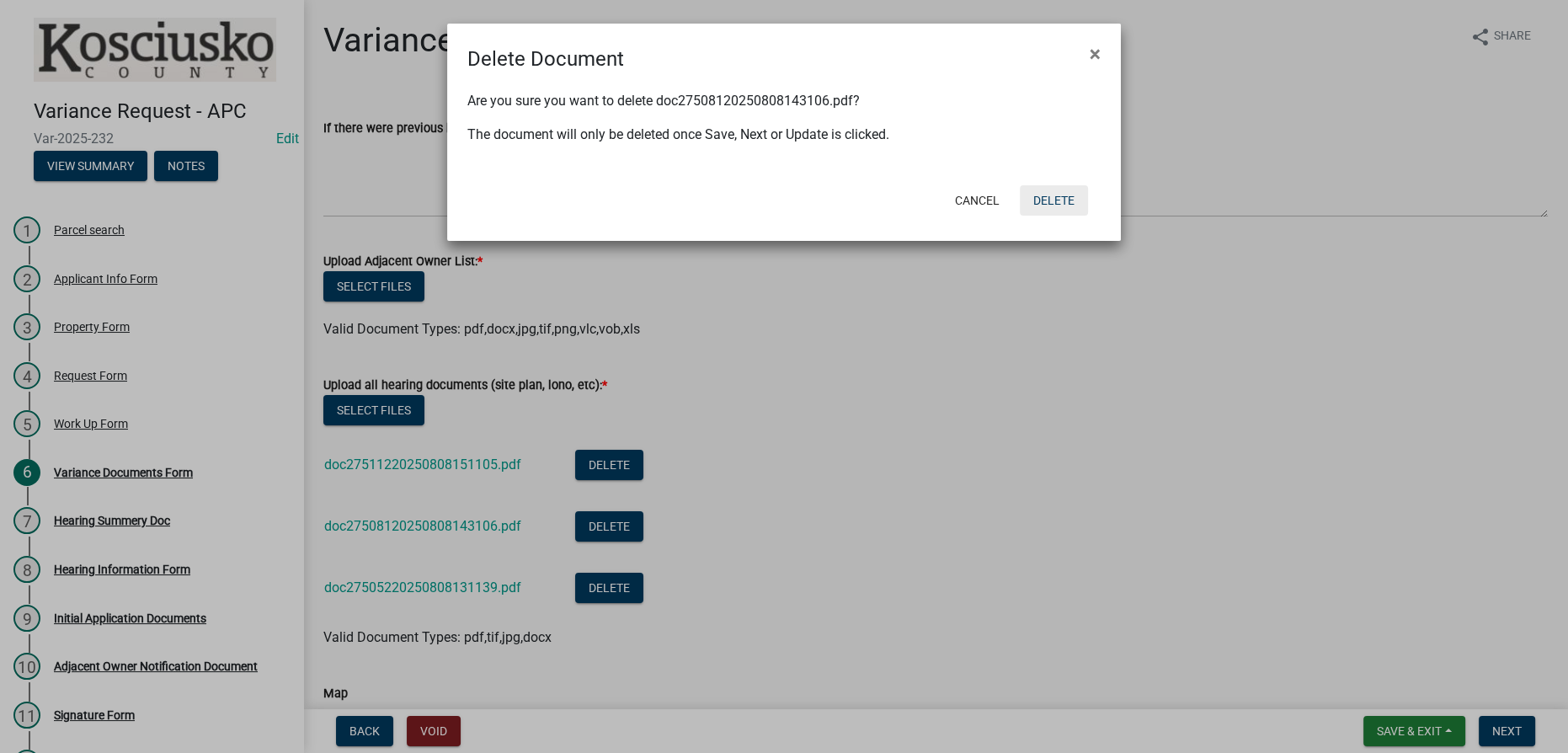 click on "Delete" 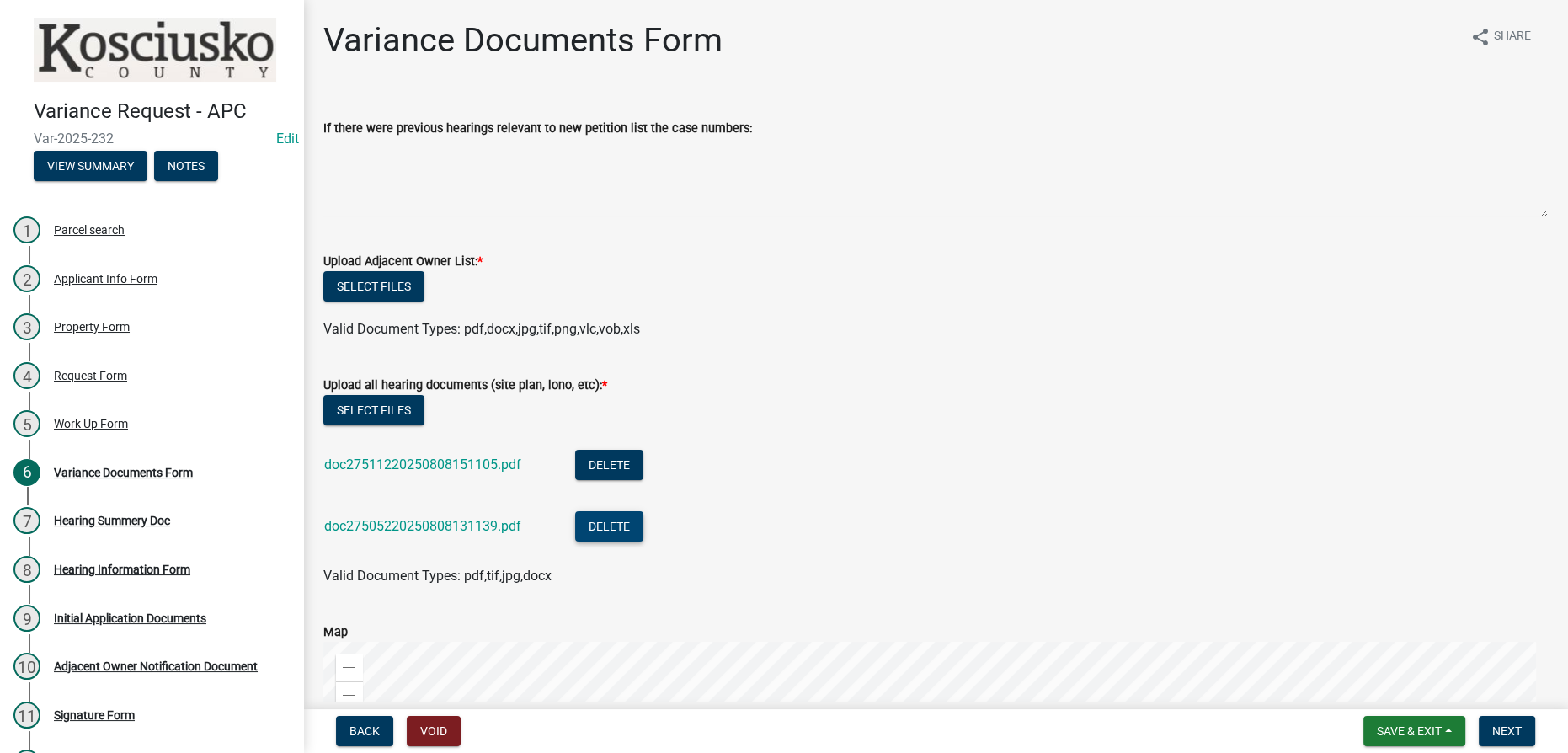 click on "Delete" at bounding box center (609, 526) 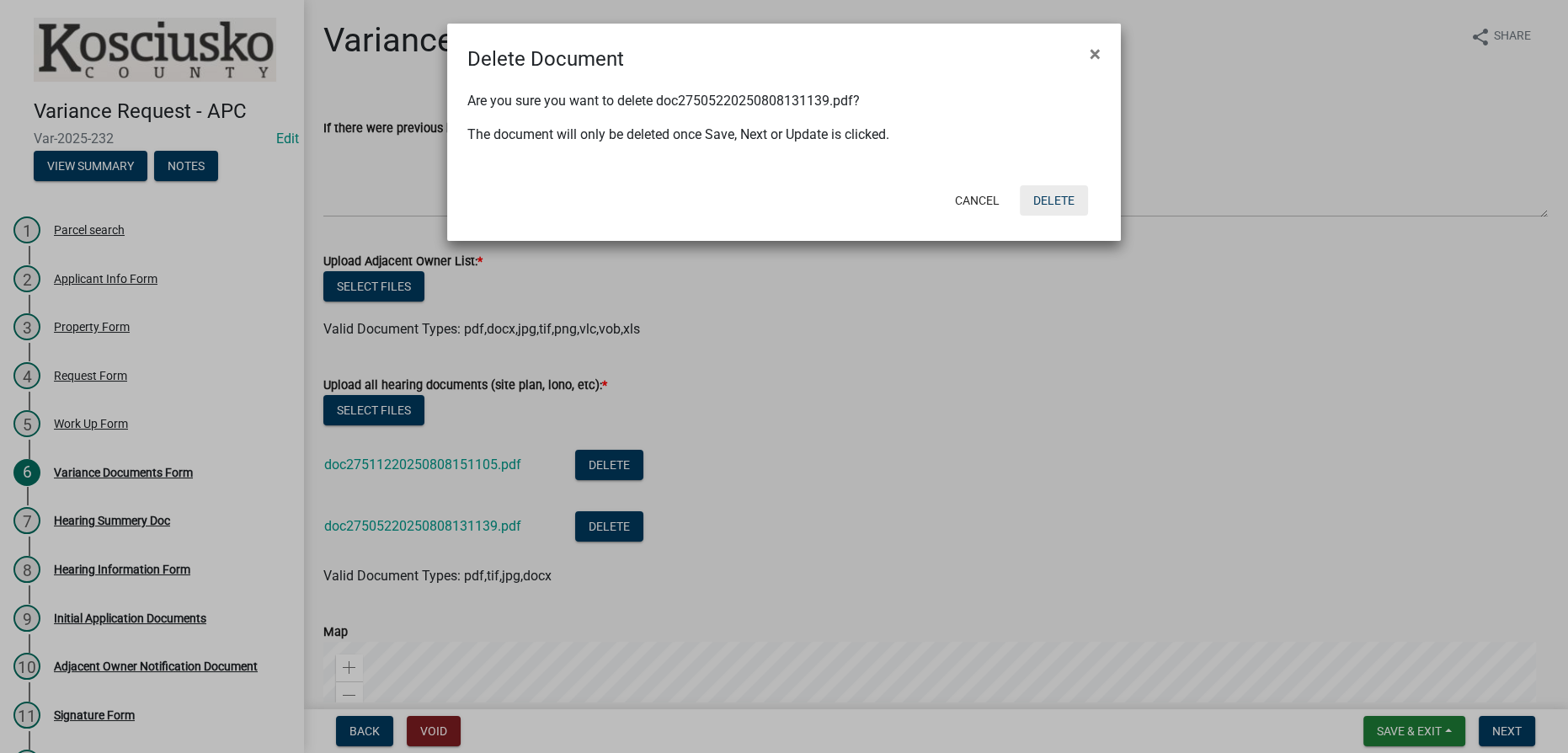 click on "Delete" 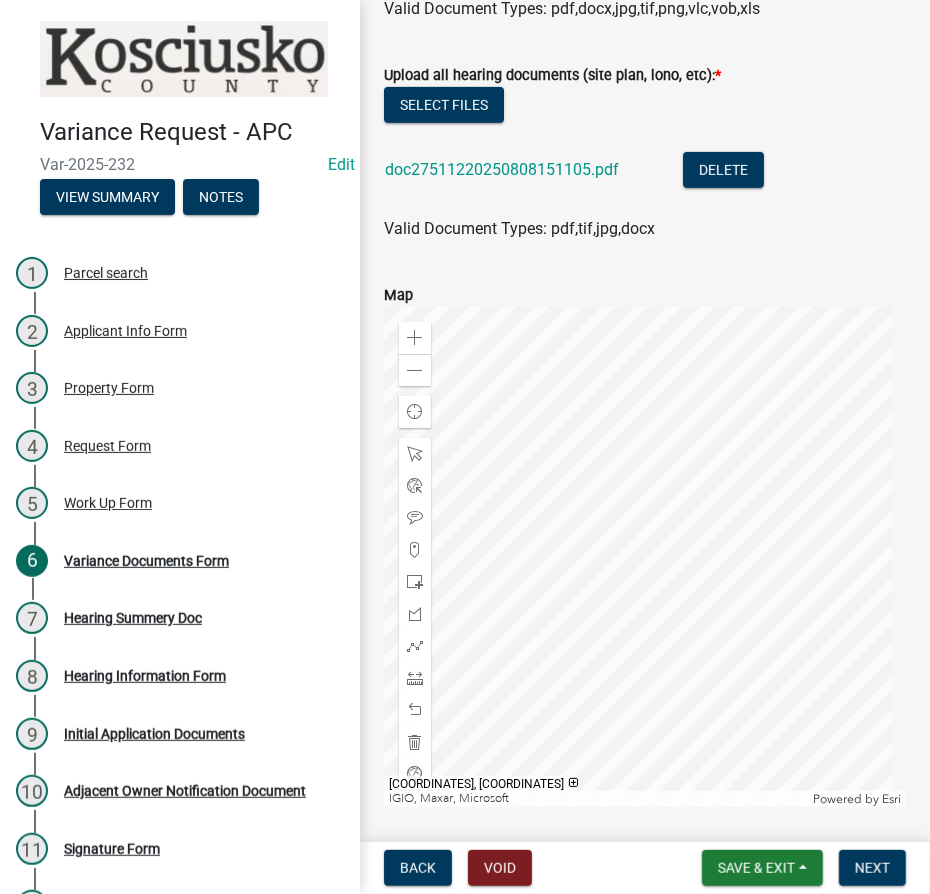 scroll, scrollTop: 157, scrollLeft: 0, axis: vertical 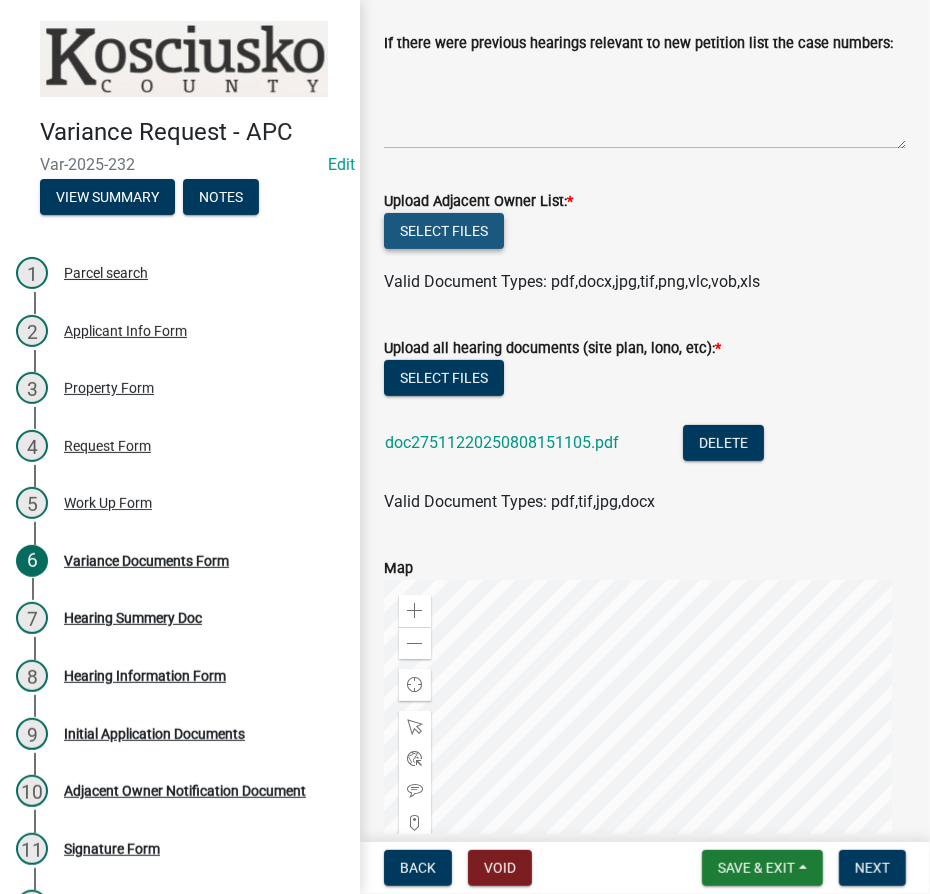 click on "Select files" 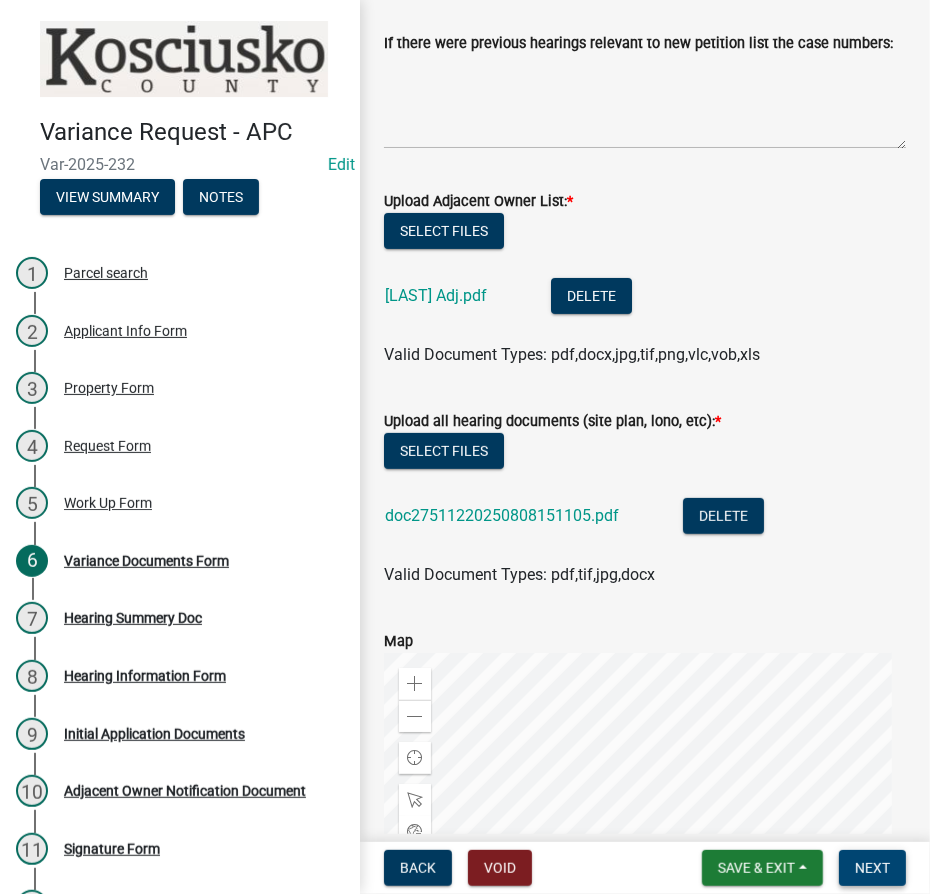 click on "Next" at bounding box center [872, 868] 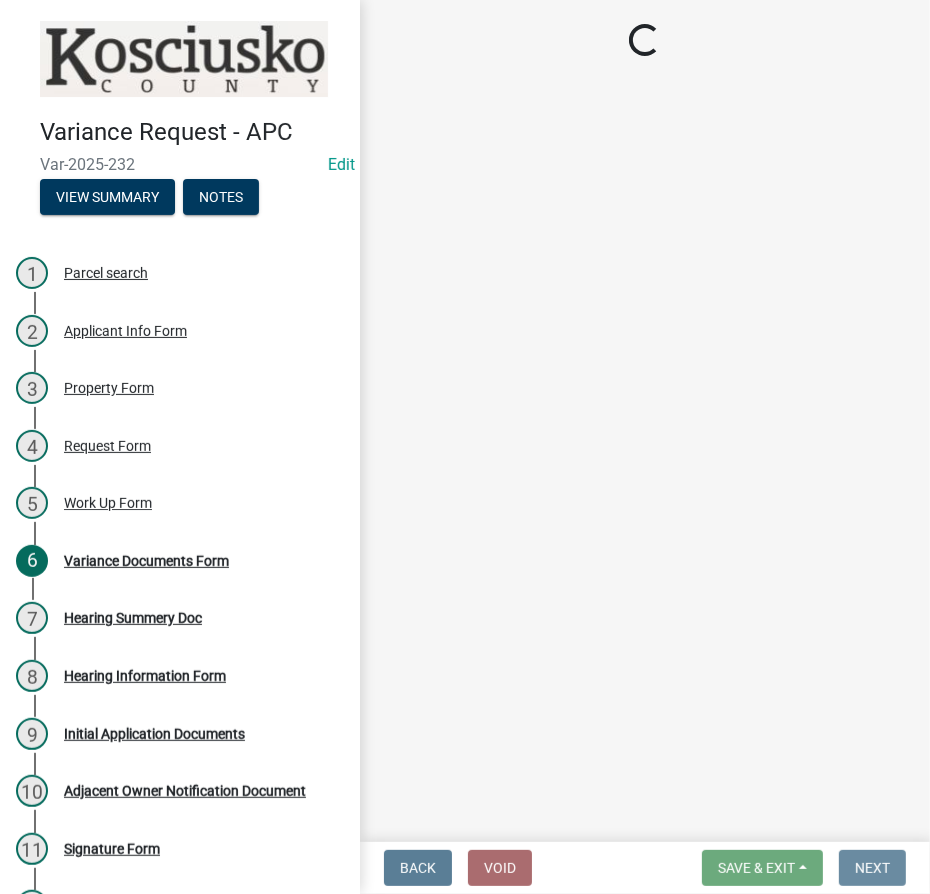 scroll, scrollTop: 0, scrollLeft: 0, axis: both 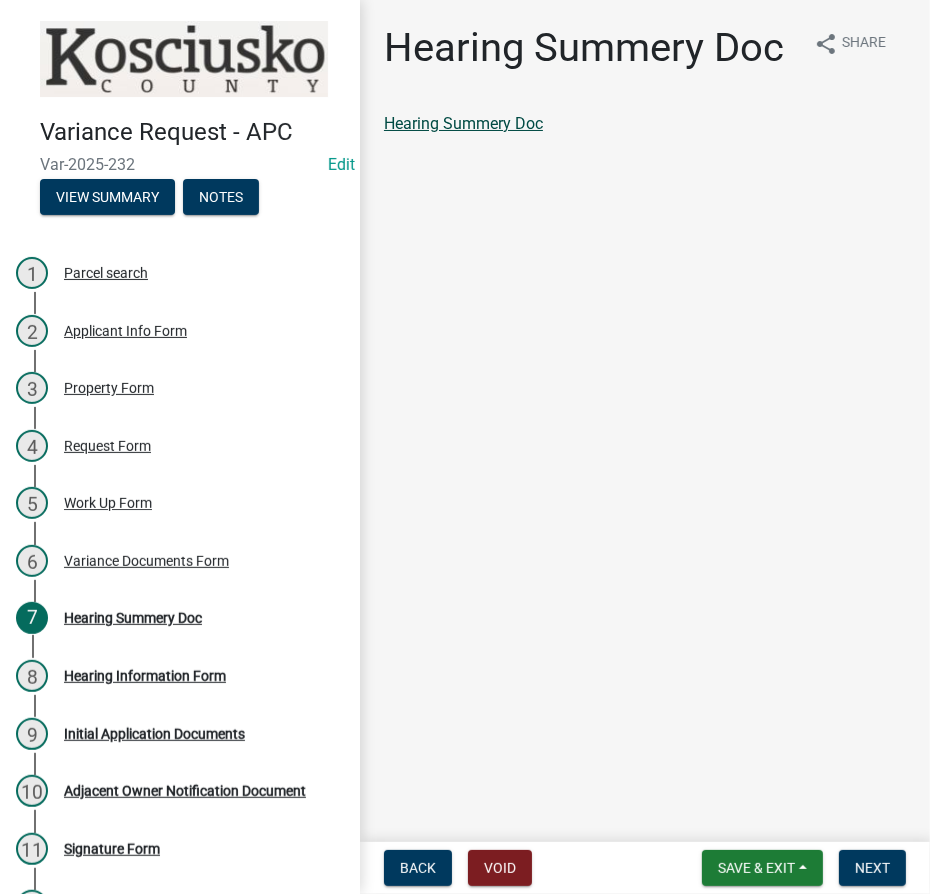 click on "Hearing Summery Doc" 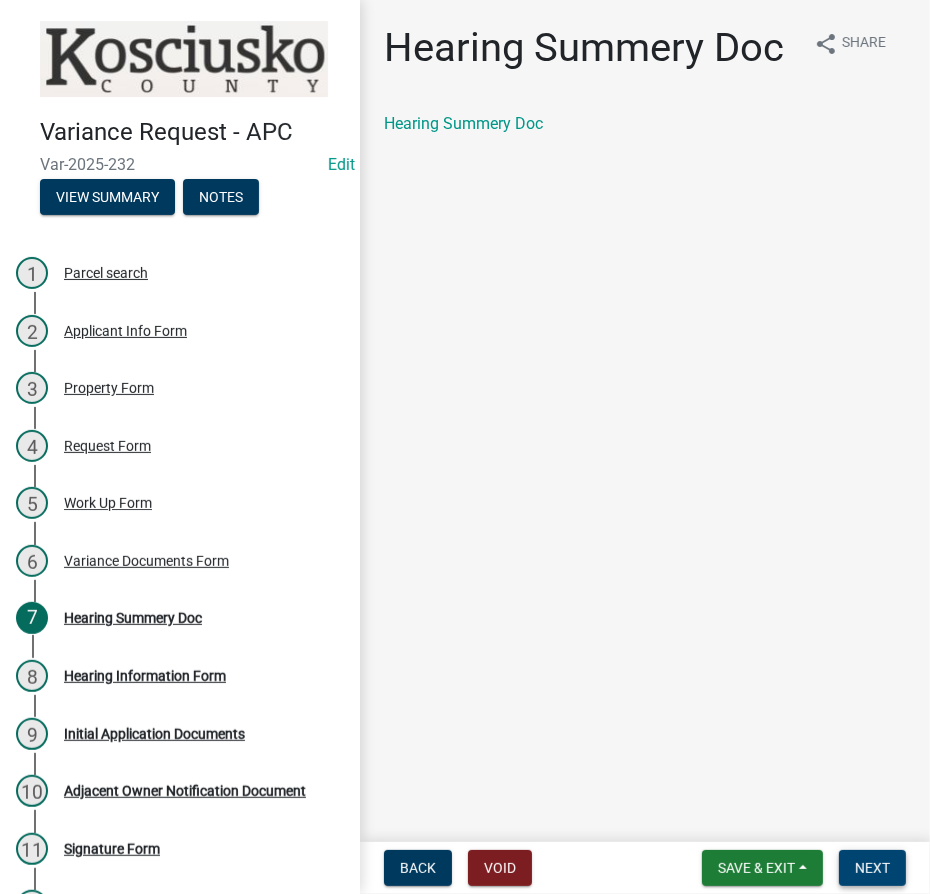 click on "Next" at bounding box center (872, 868) 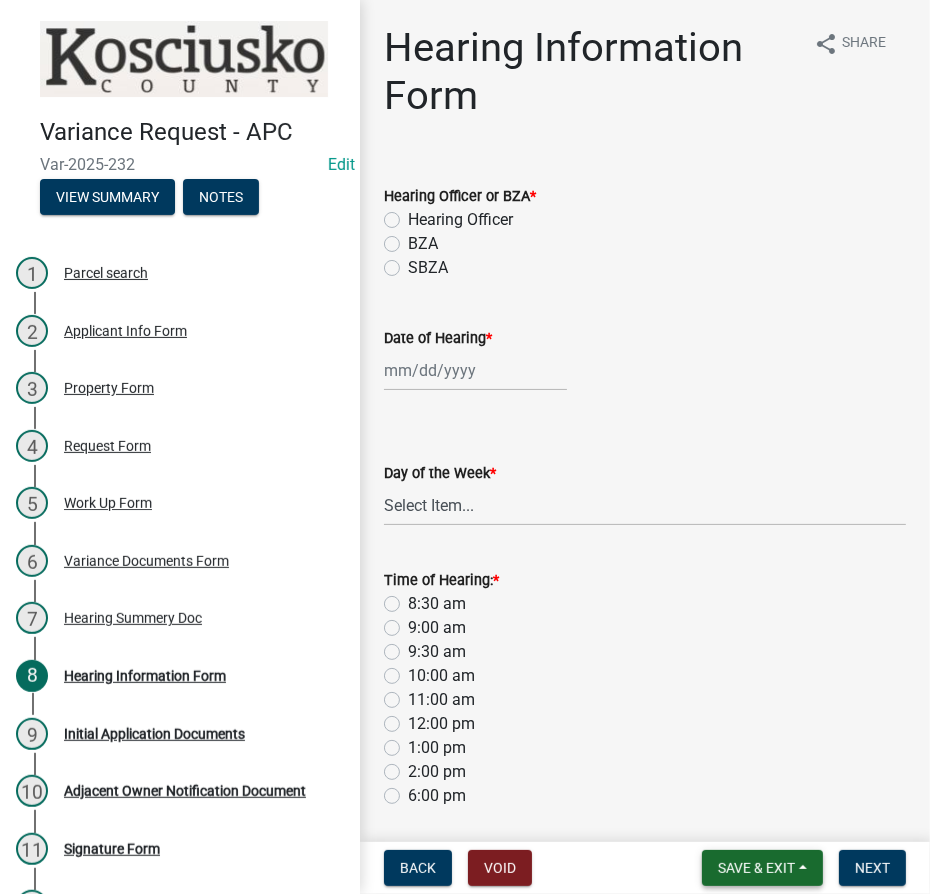 click on "Save & Exit" at bounding box center [756, 868] 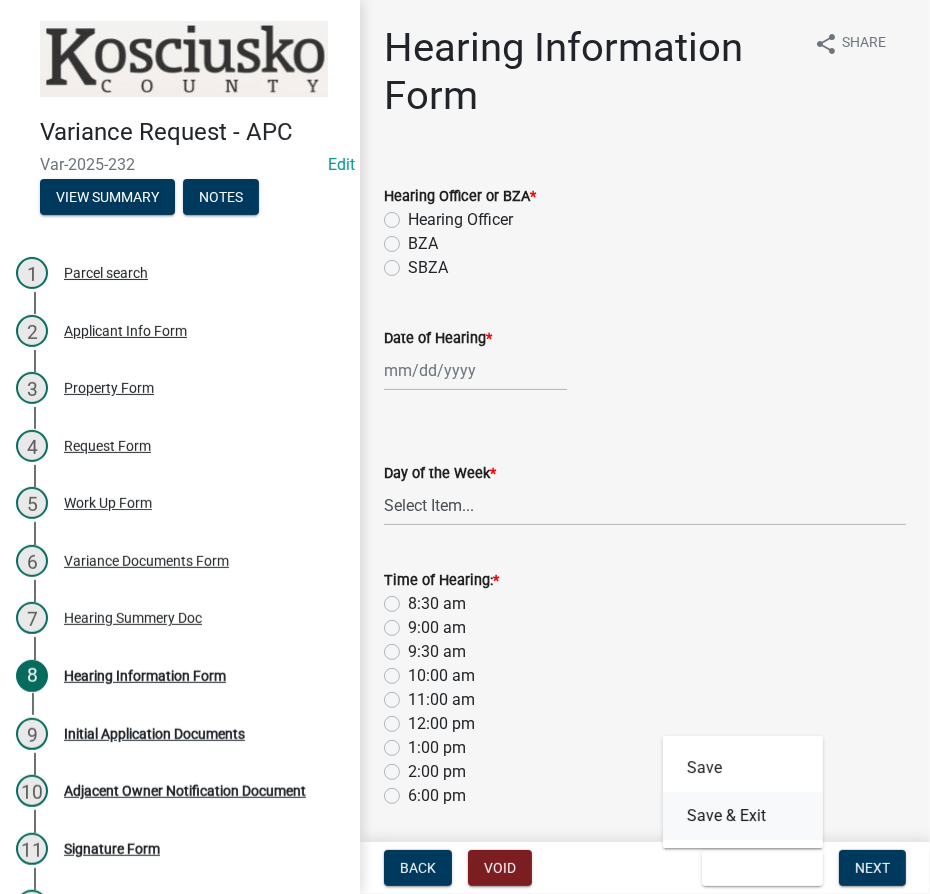 click on "Save & Exit" at bounding box center [743, 816] 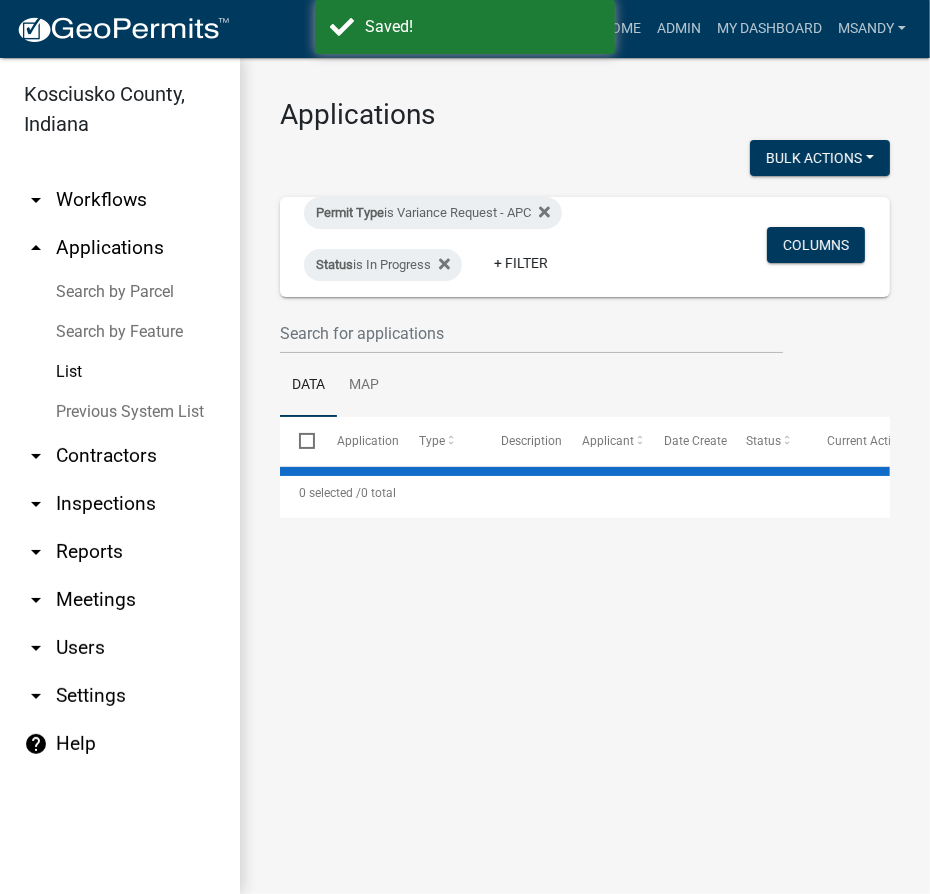 select on "3: 100" 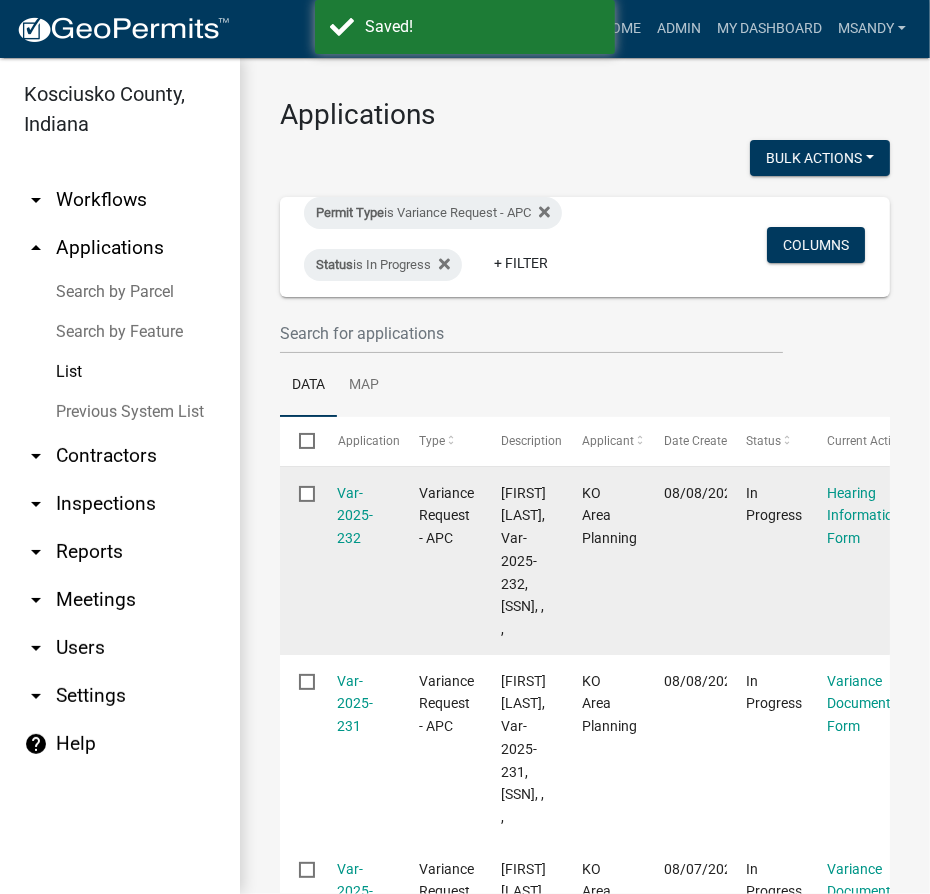 scroll, scrollTop: 90, scrollLeft: 0, axis: vertical 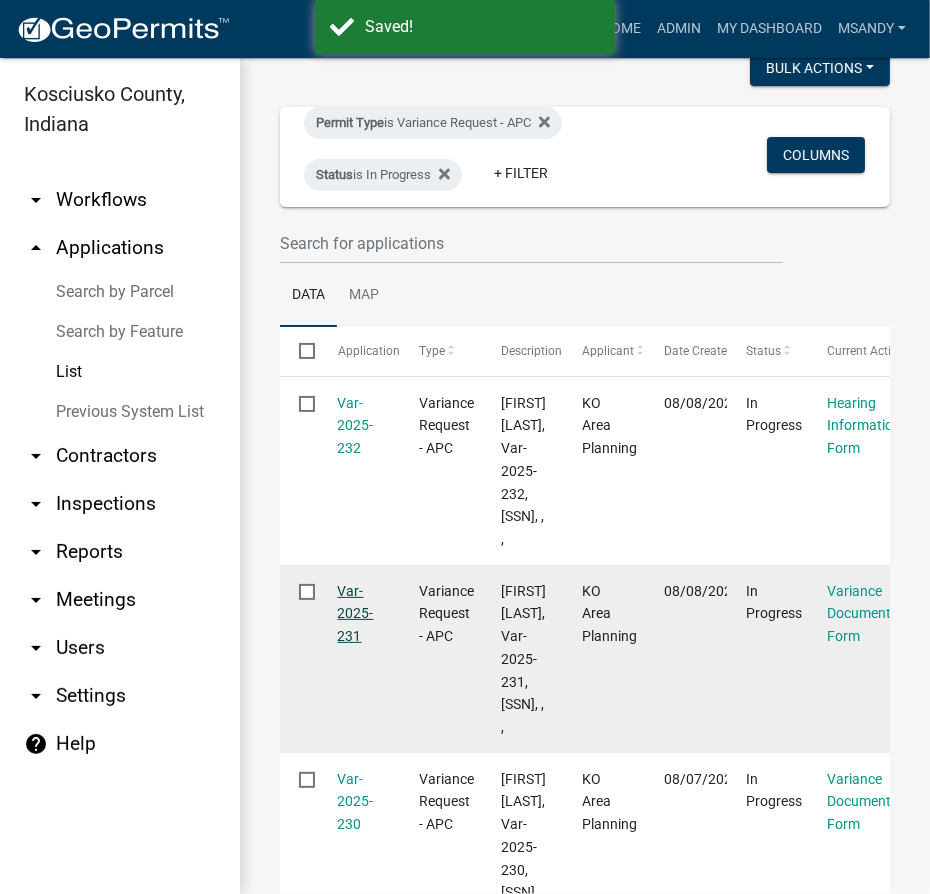 click on "Var-2025-231" 